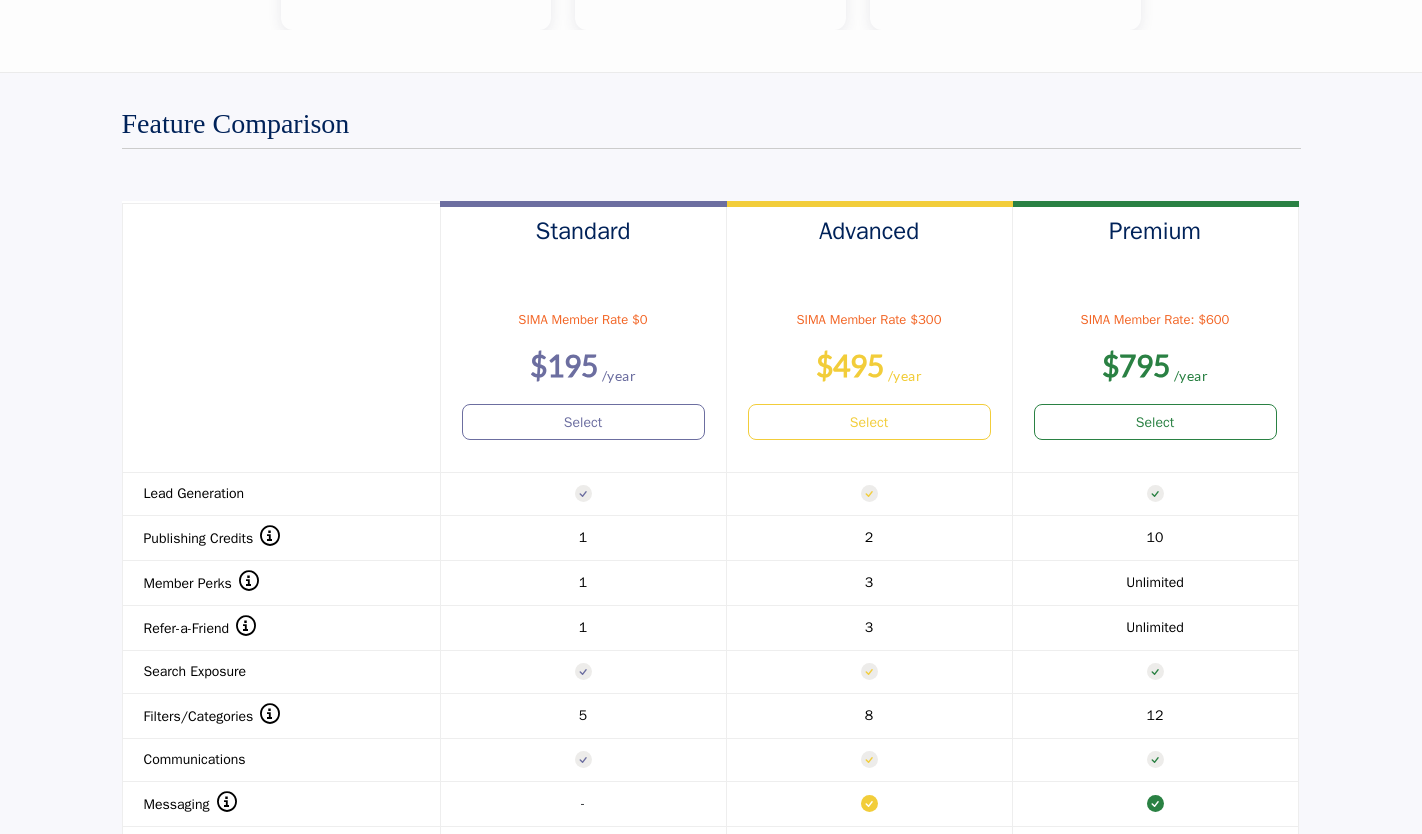scroll, scrollTop: 1300, scrollLeft: 0, axis: vertical 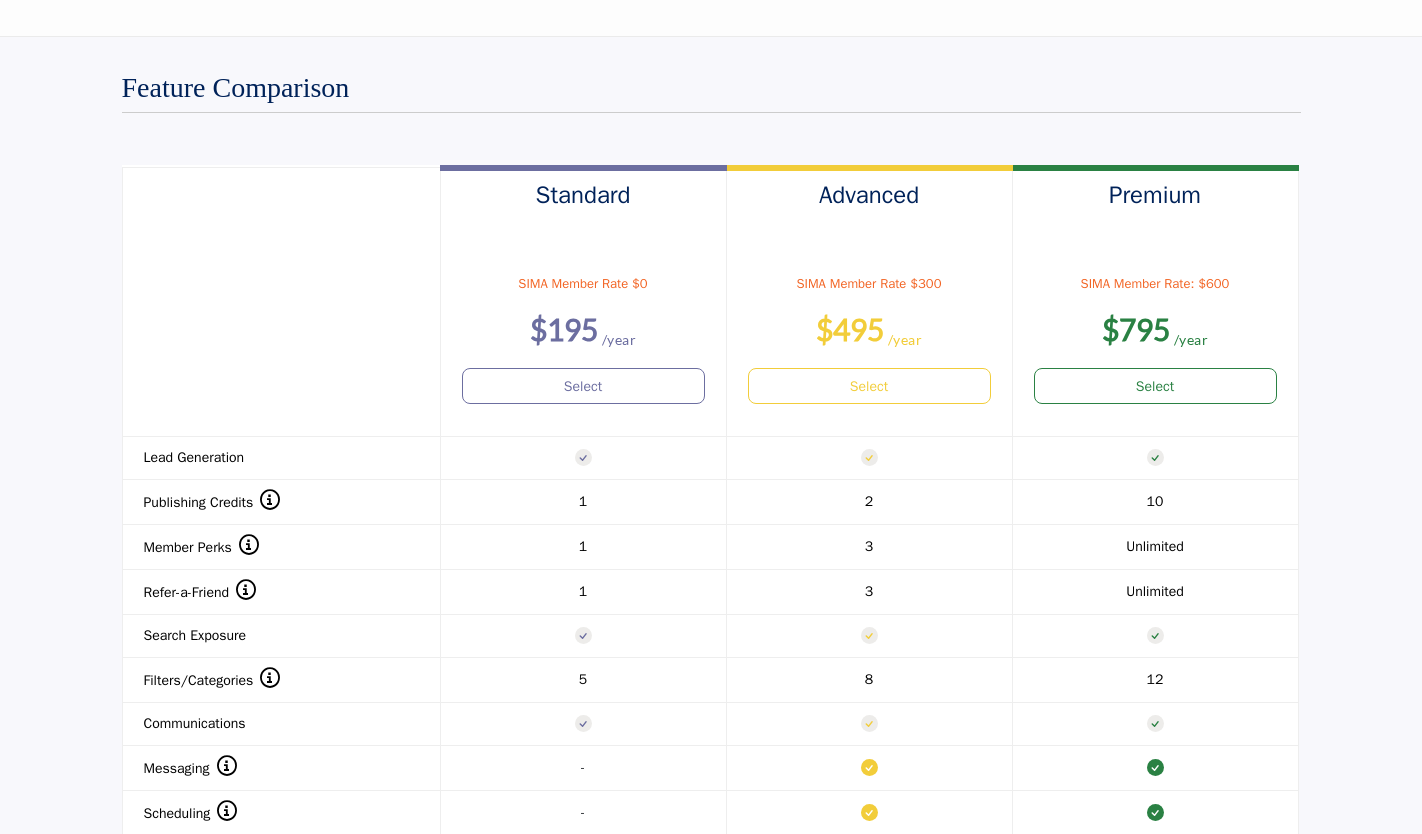 drag, startPoint x: 1100, startPoint y: 281, endPoint x: 1255, endPoint y: 292, distance: 155.38983 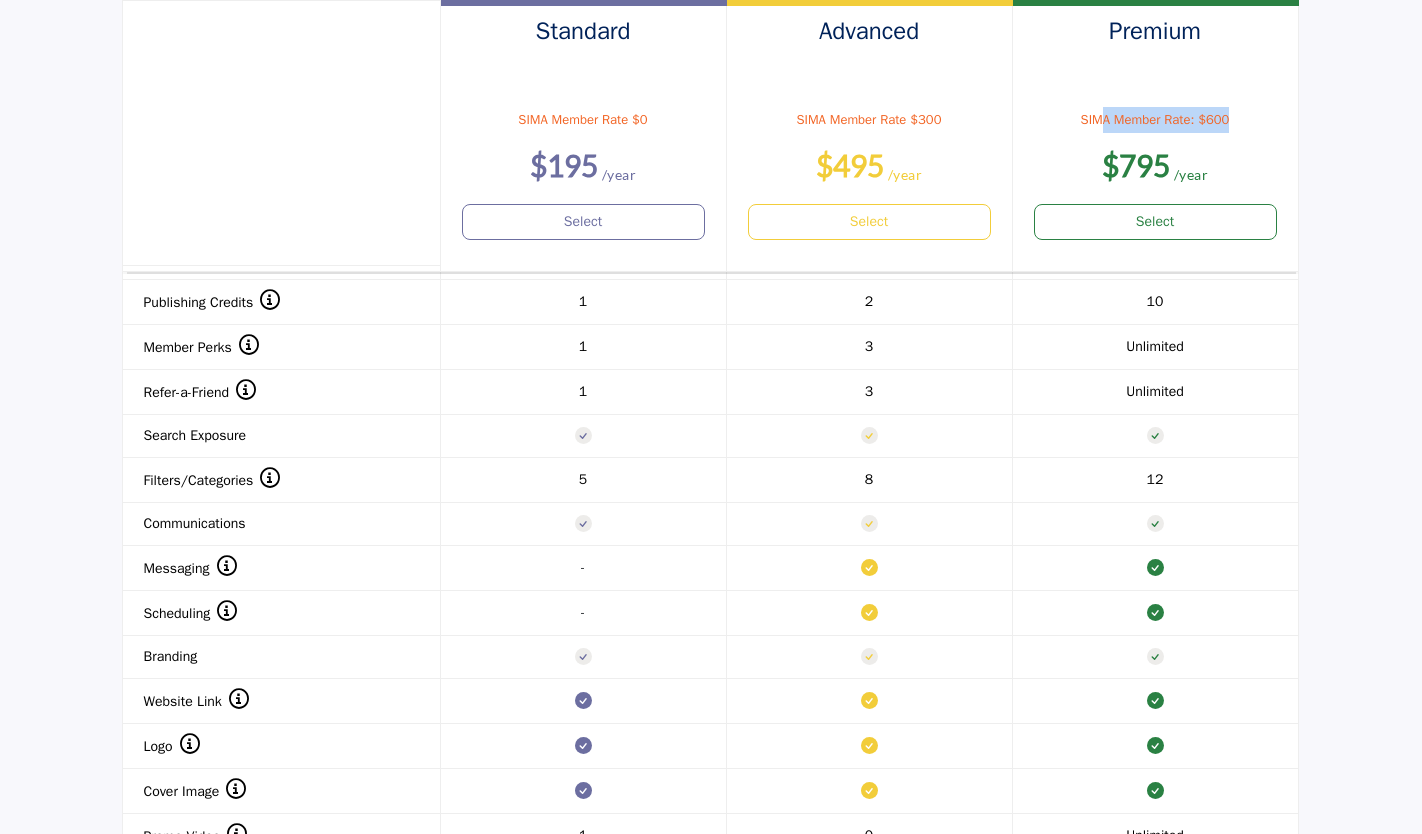 scroll, scrollTop: 1600, scrollLeft: 0, axis: vertical 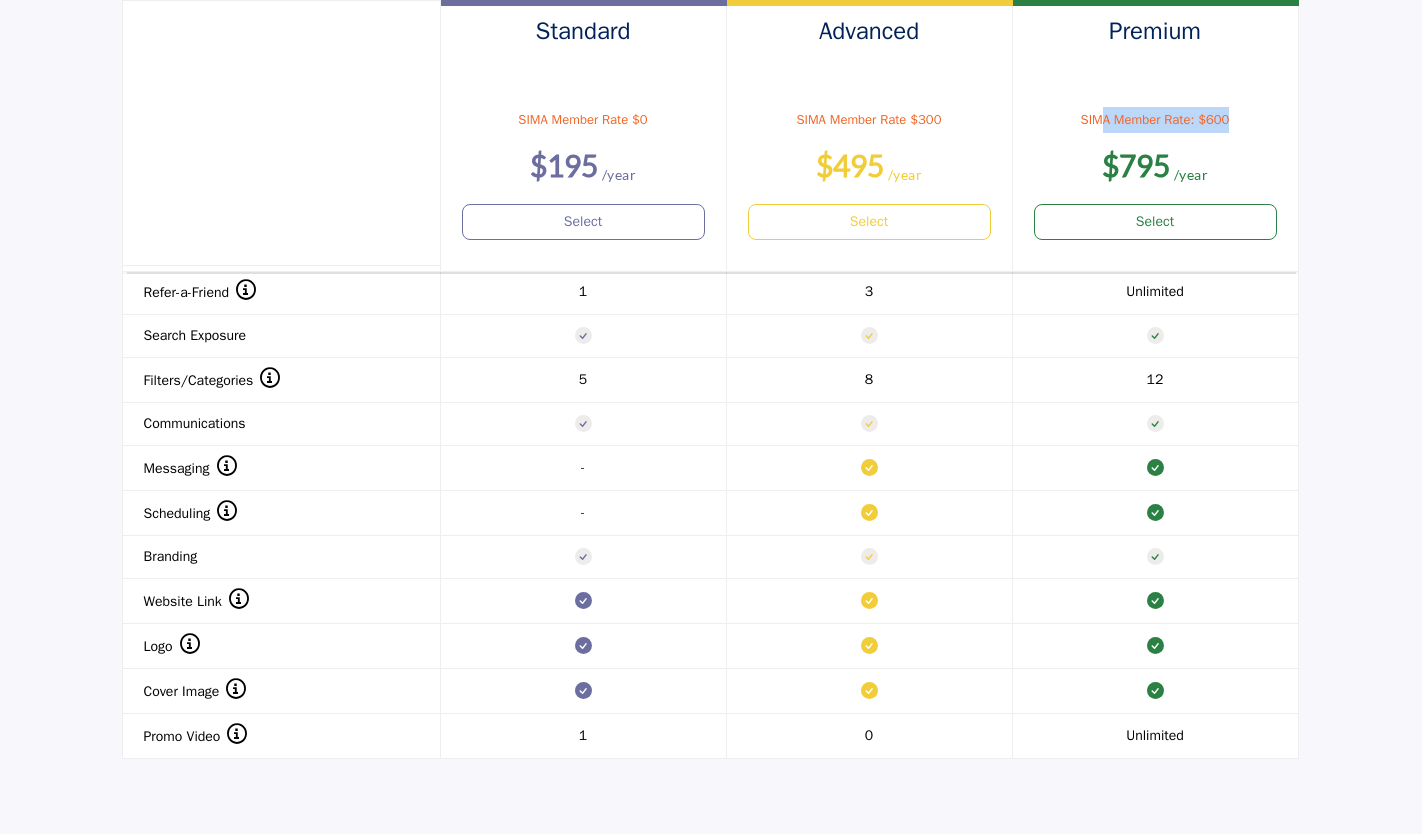 drag, startPoint x: 134, startPoint y: 470, endPoint x: 175, endPoint y: 481, distance: 42.44997 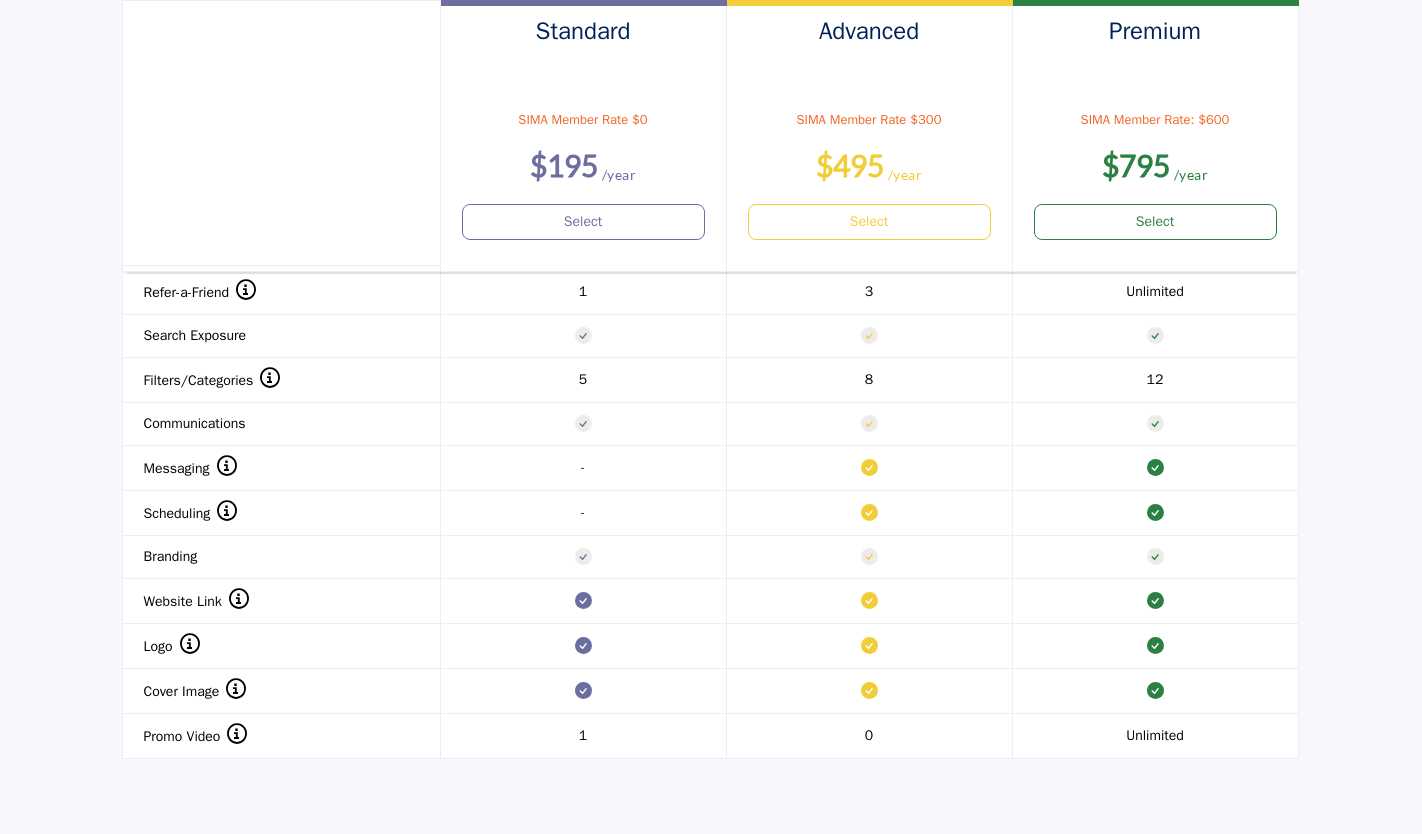 drag, startPoint x: 175, startPoint y: 481, endPoint x: 161, endPoint y: 524, distance: 45.221676 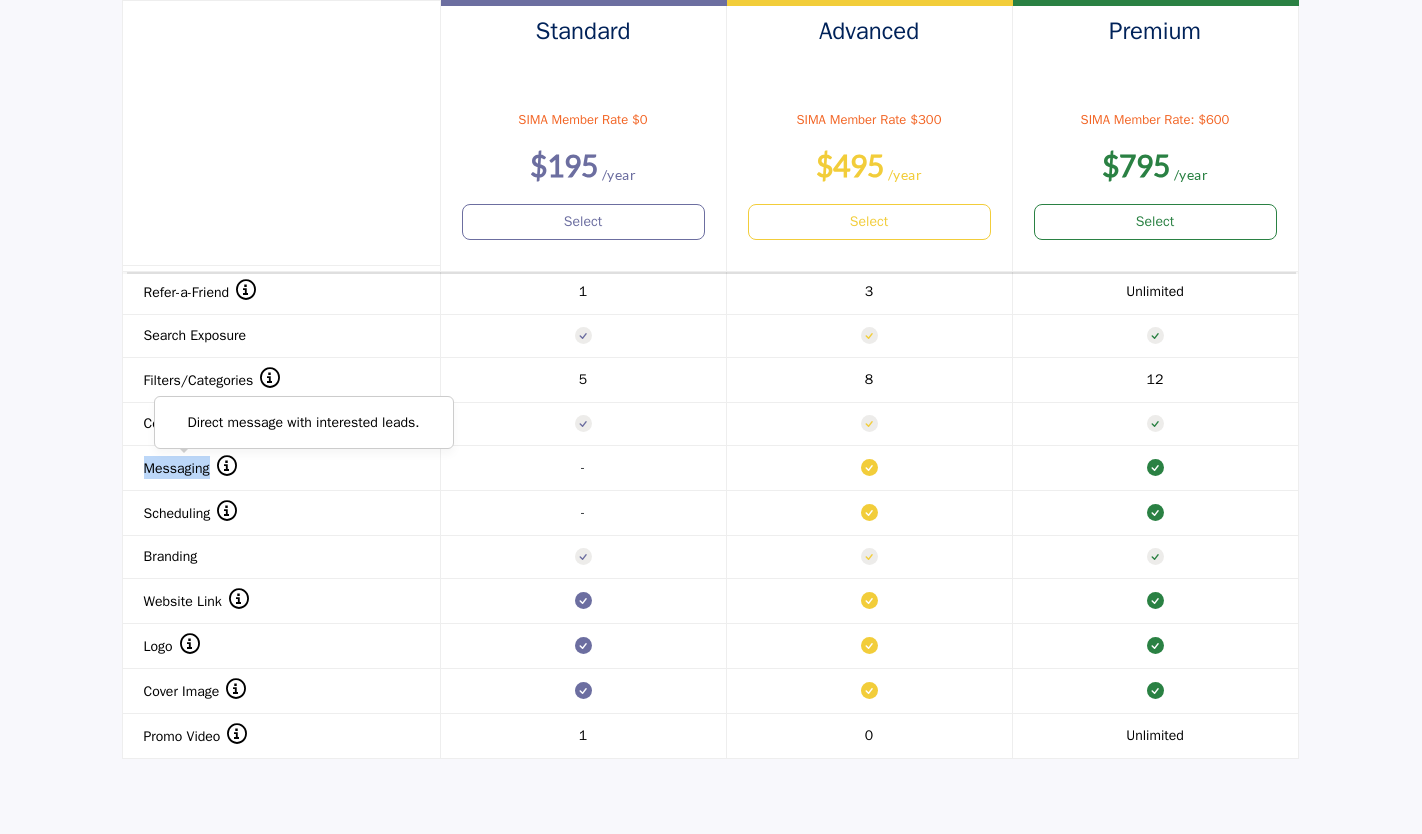 drag, startPoint x: 139, startPoint y: 468, endPoint x: 210, endPoint y: 472, distance: 71.11259 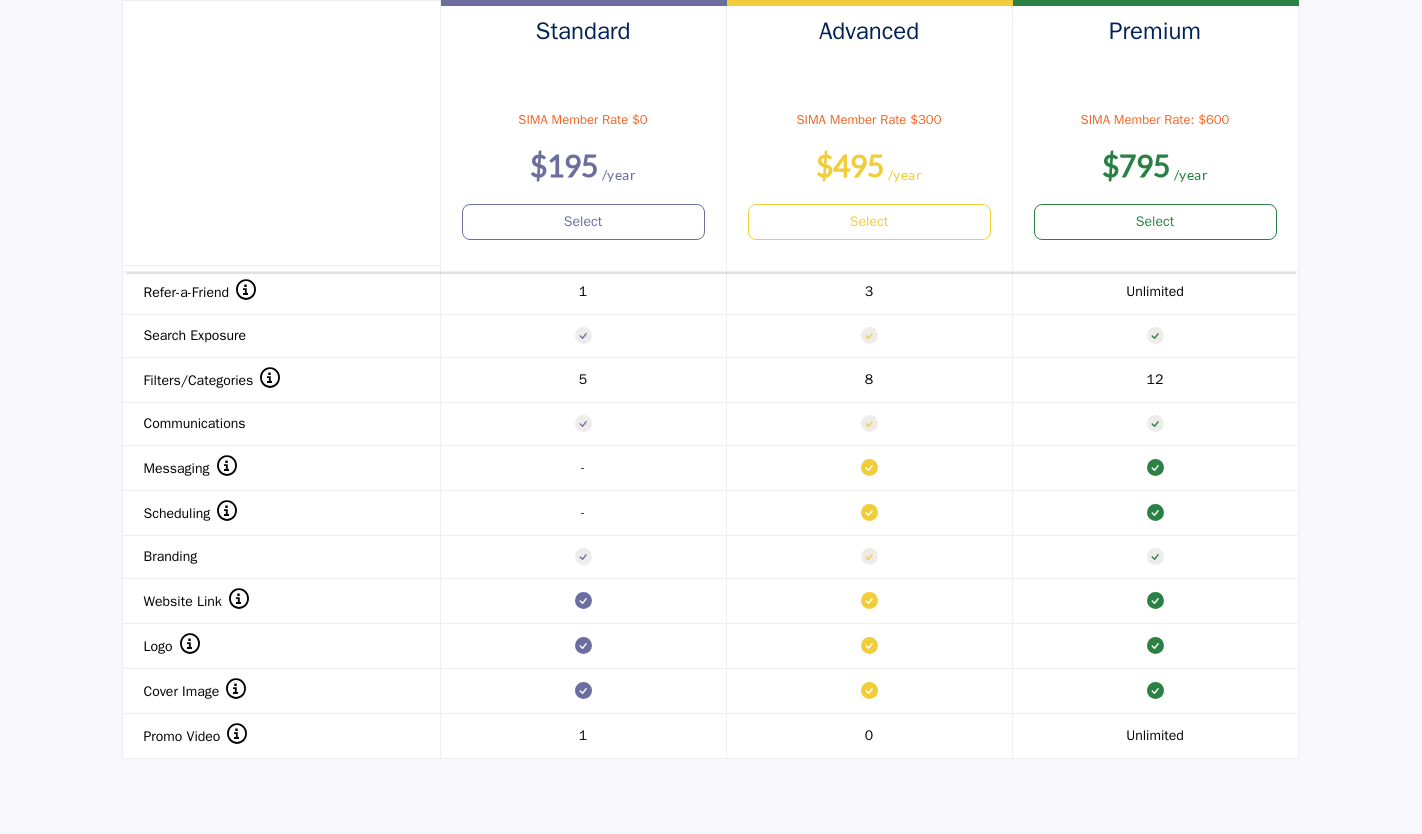 click on "Messaging
Direct message with interested leads." at bounding box center (281, 467) 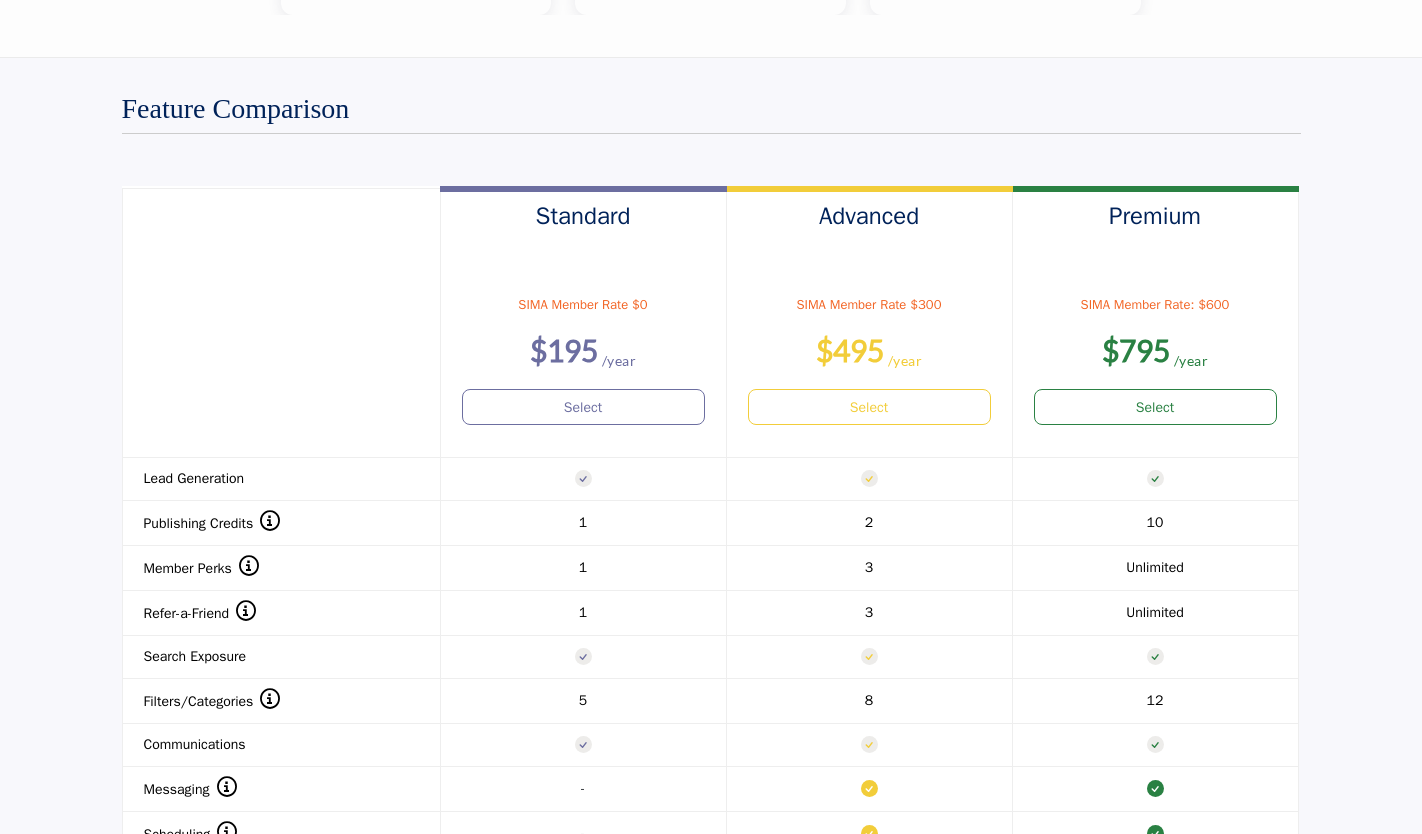 scroll, scrollTop: 1379, scrollLeft: 0, axis: vertical 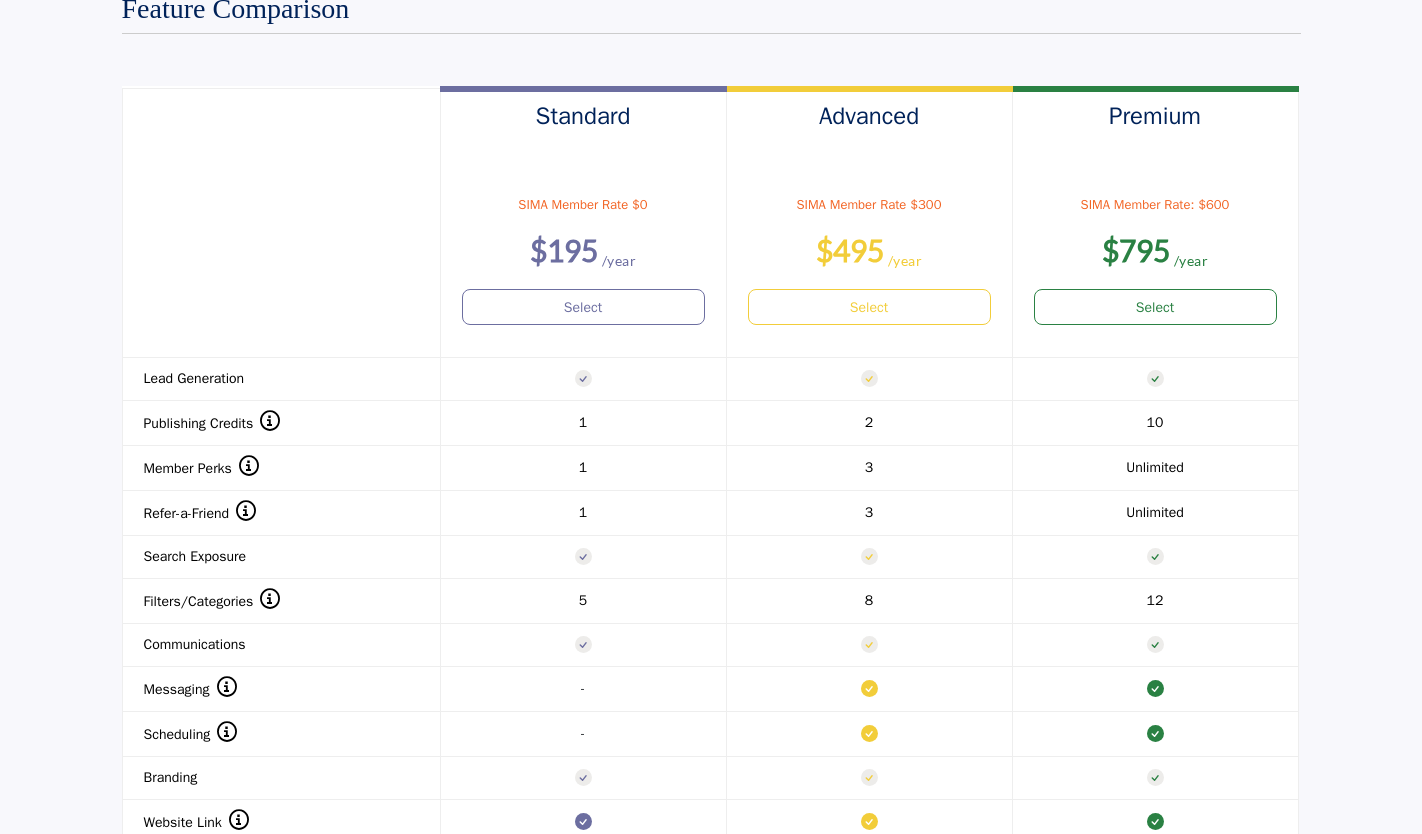 drag, startPoint x: 811, startPoint y: 252, endPoint x: 902, endPoint y: 252, distance: 91 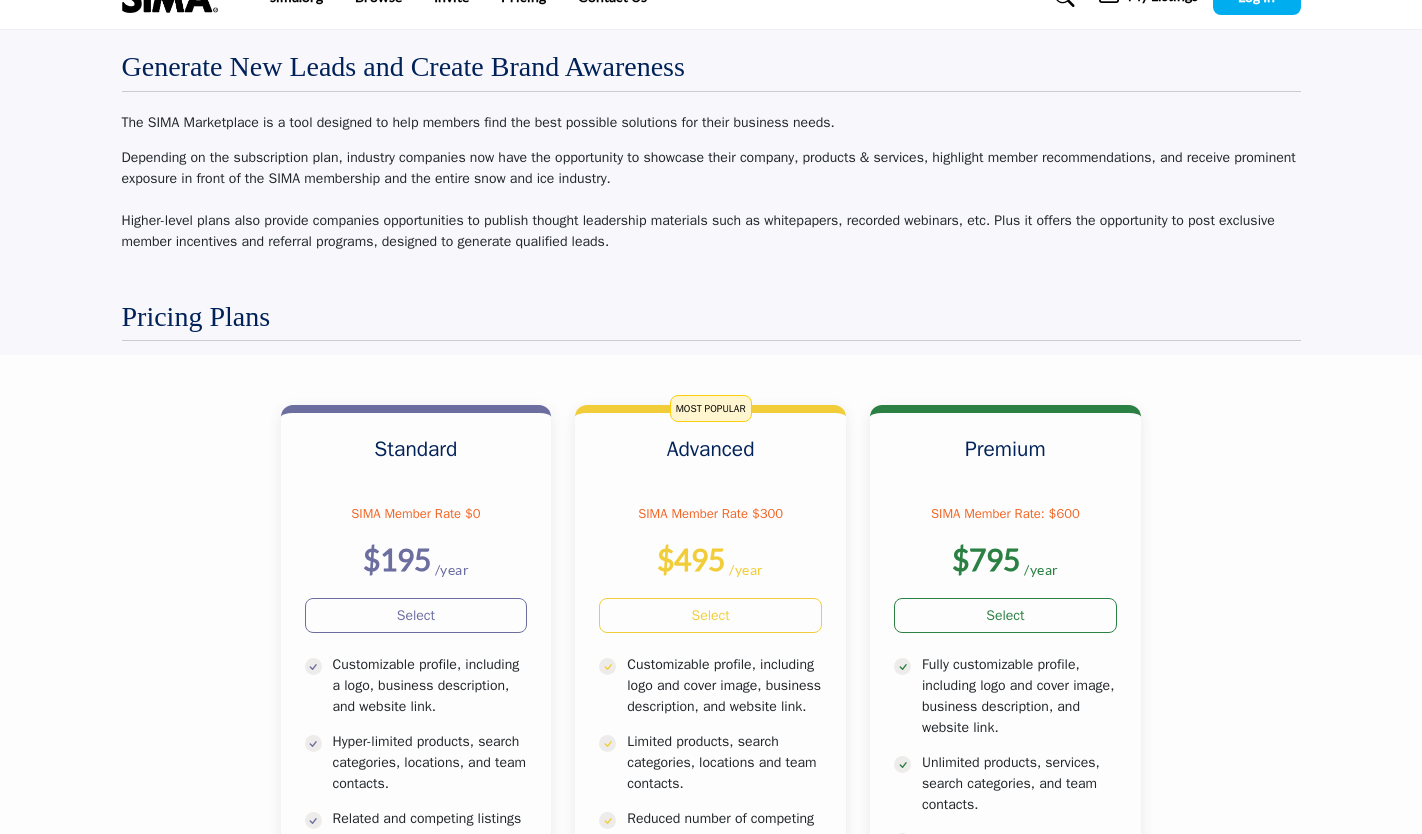 scroll, scrollTop: 0, scrollLeft: 0, axis: both 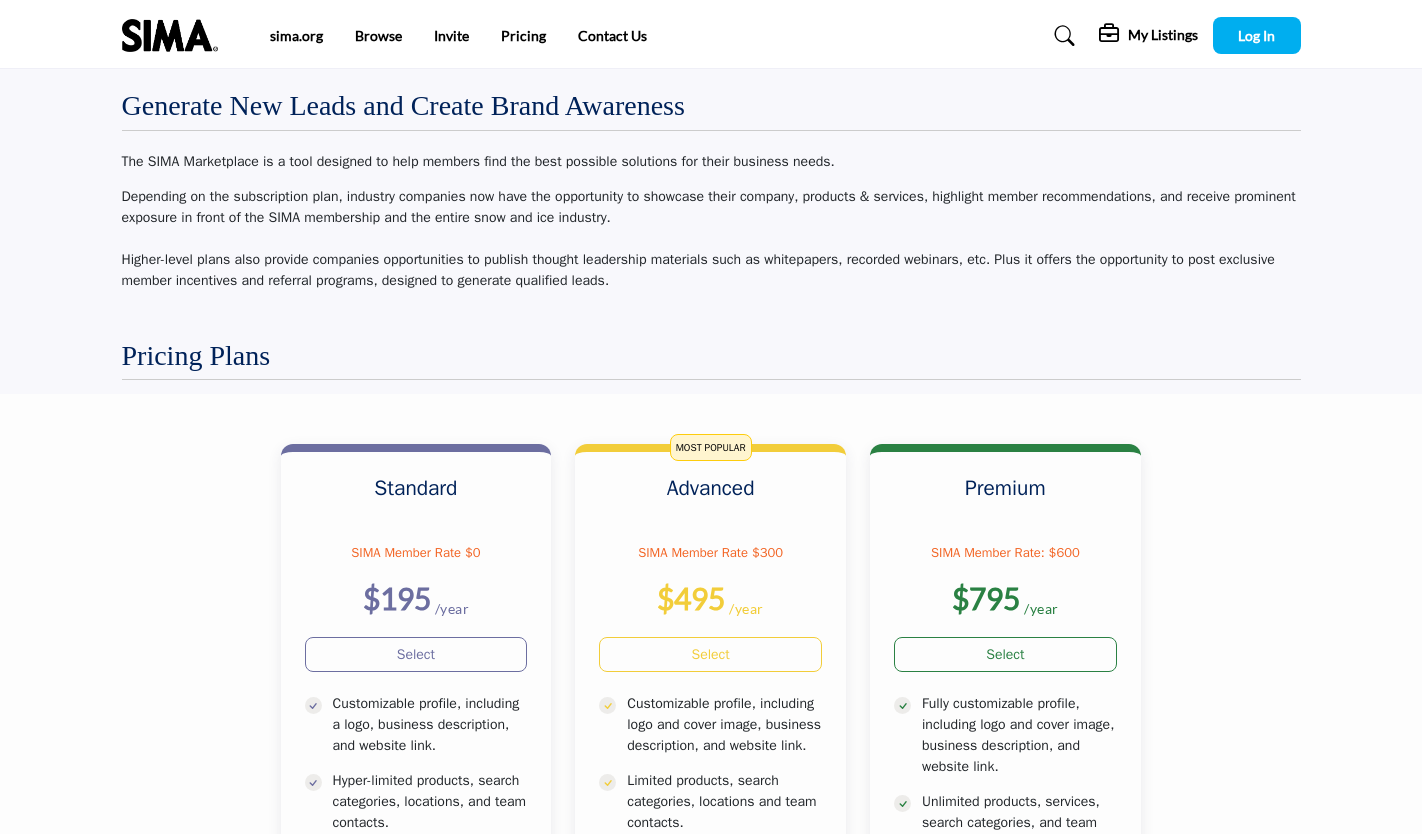 click on "Generate New Leads and Create Brand Awareness" at bounding box center (403, 106) 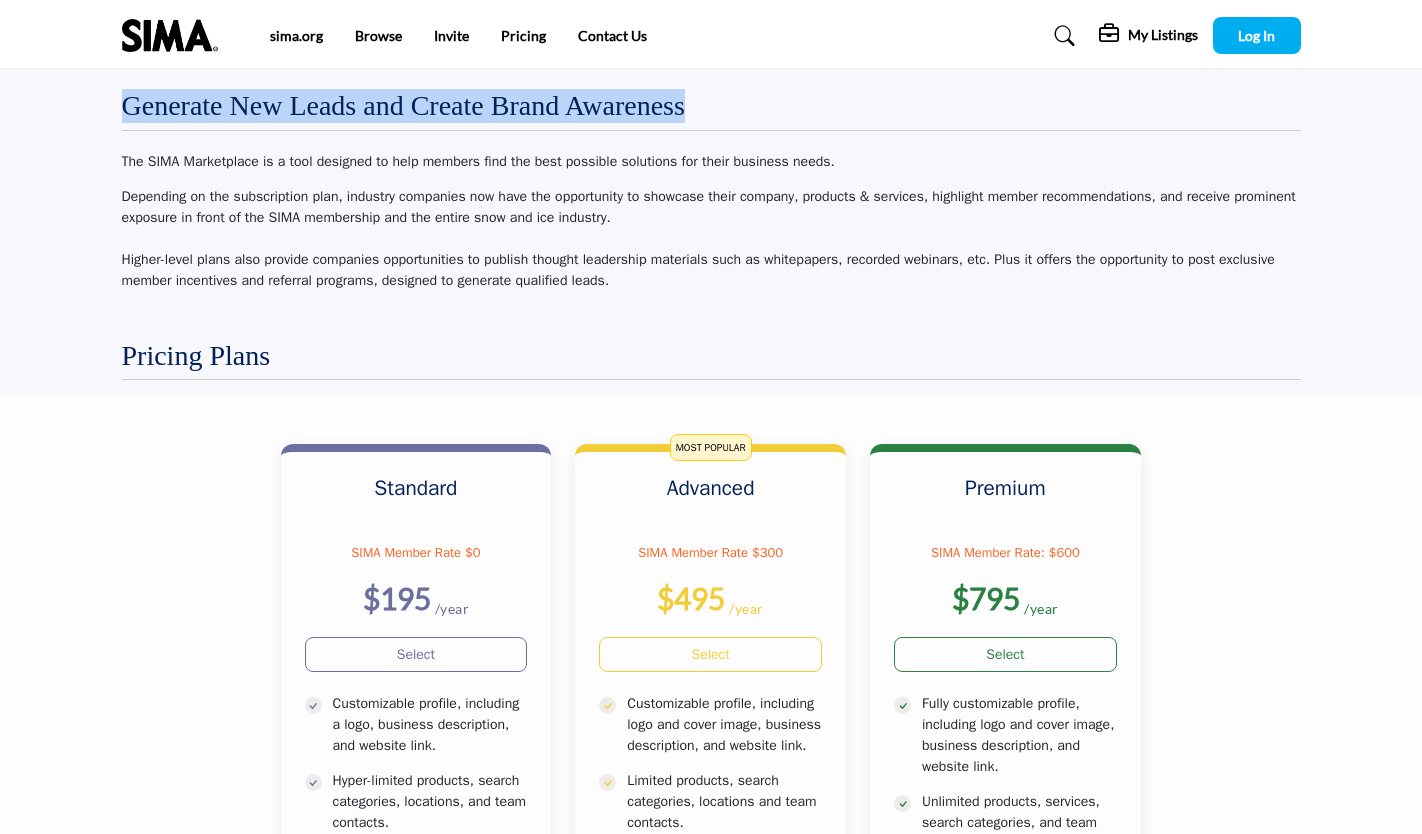 drag, startPoint x: 122, startPoint y: 114, endPoint x: 701, endPoint y: 92, distance: 579.4178 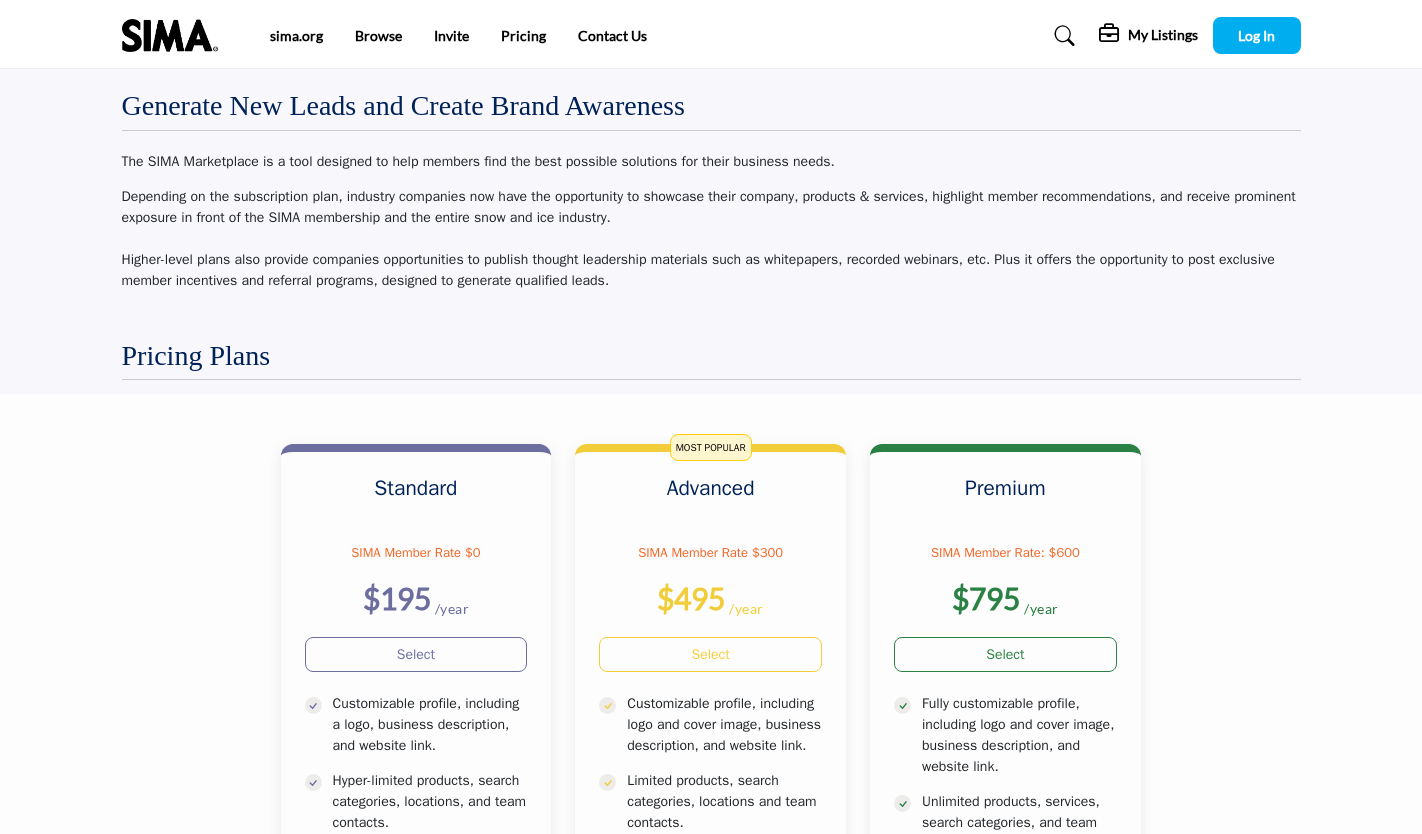 click on "The SIMA Marketplace is a tool designed to help members find the best possible solutions for their business needs." at bounding box center (711, 161) 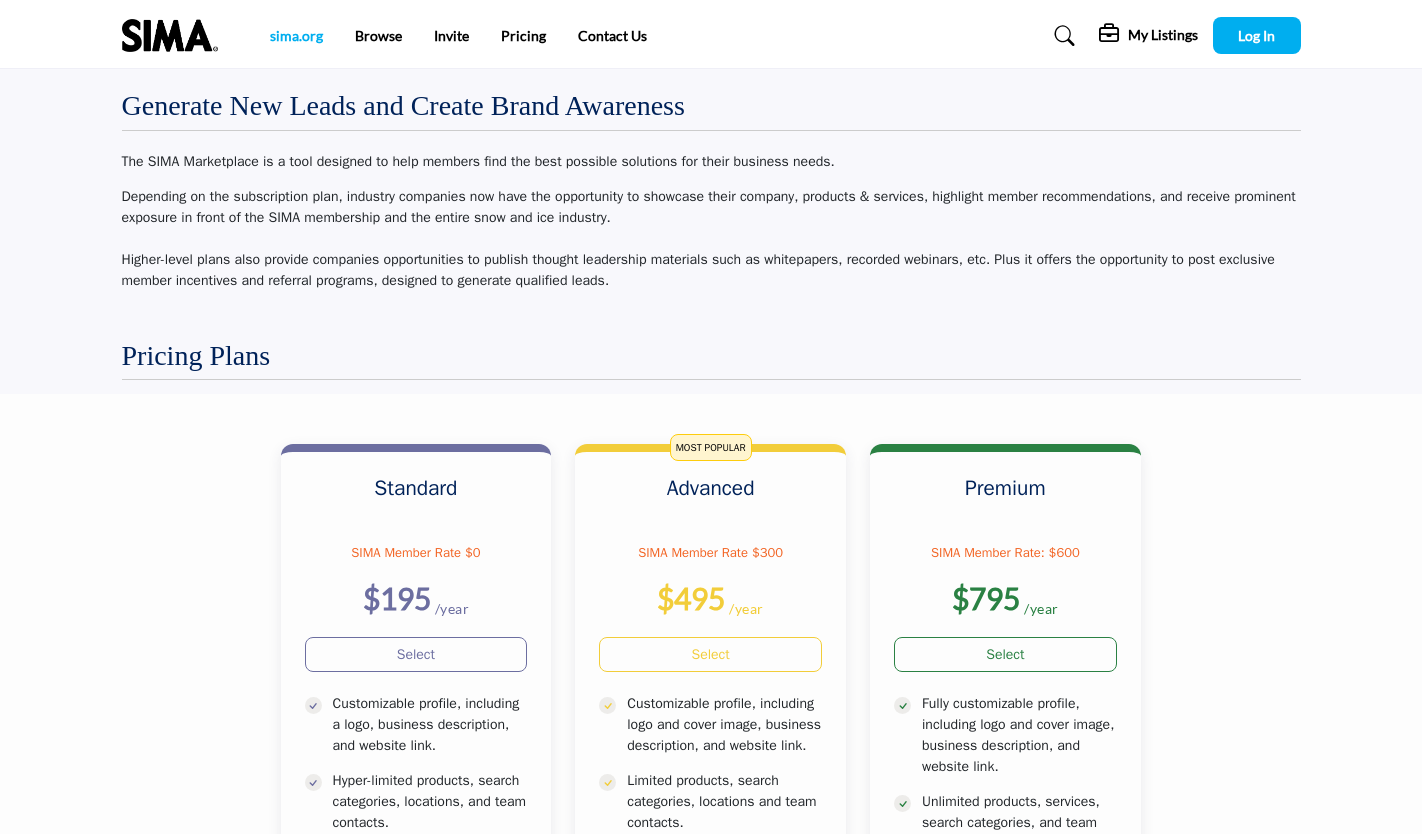 click on "sima.org" at bounding box center (296, 35) 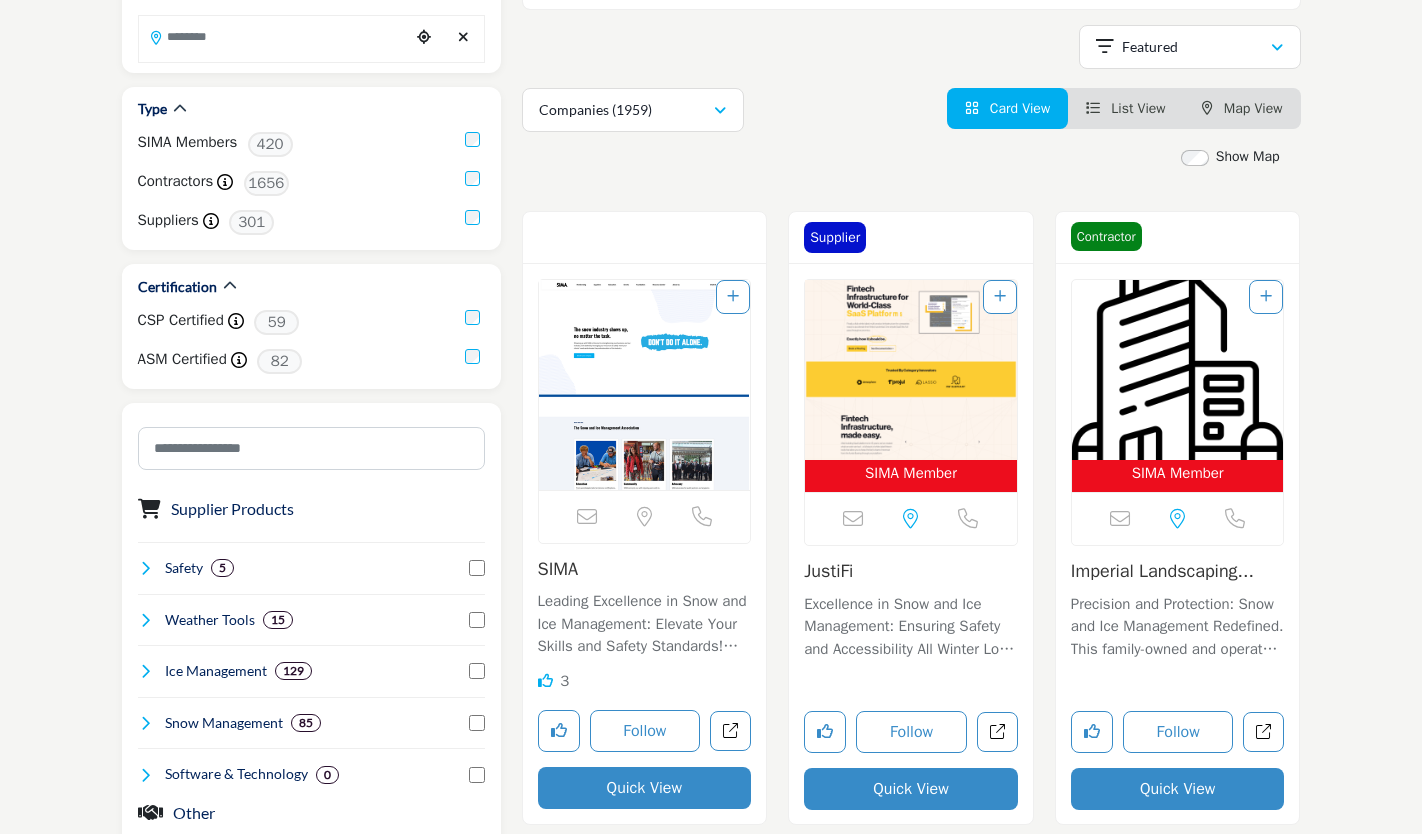 scroll, scrollTop: 300, scrollLeft: 0, axis: vertical 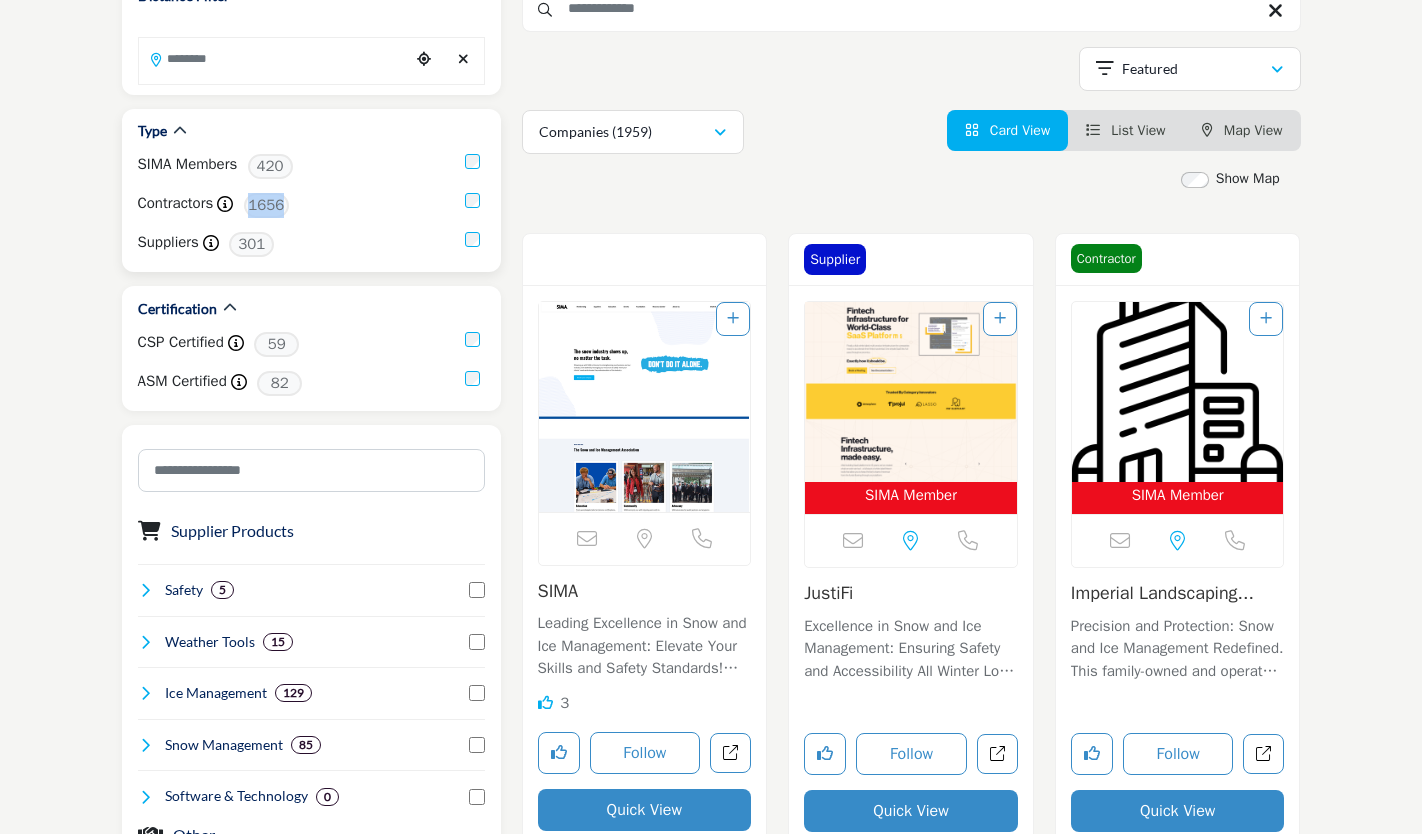 drag, startPoint x: 252, startPoint y: 205, endPoint x: 317, endPoint y: 212, distance: 65.37584 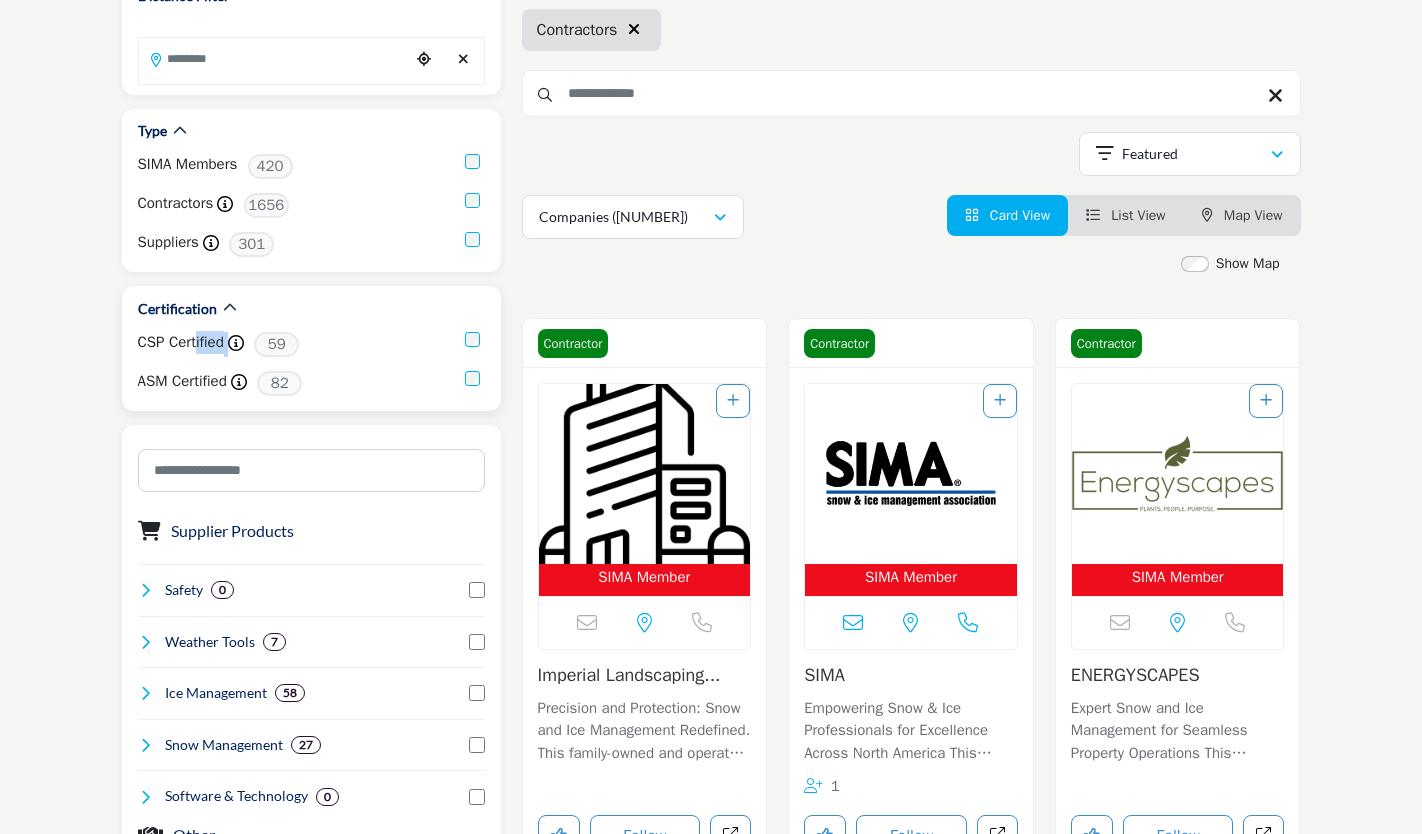 drag, startPoint x: 118, startPoint y: 347, endPoint x: 226, endPoint y: 347, distance: 108 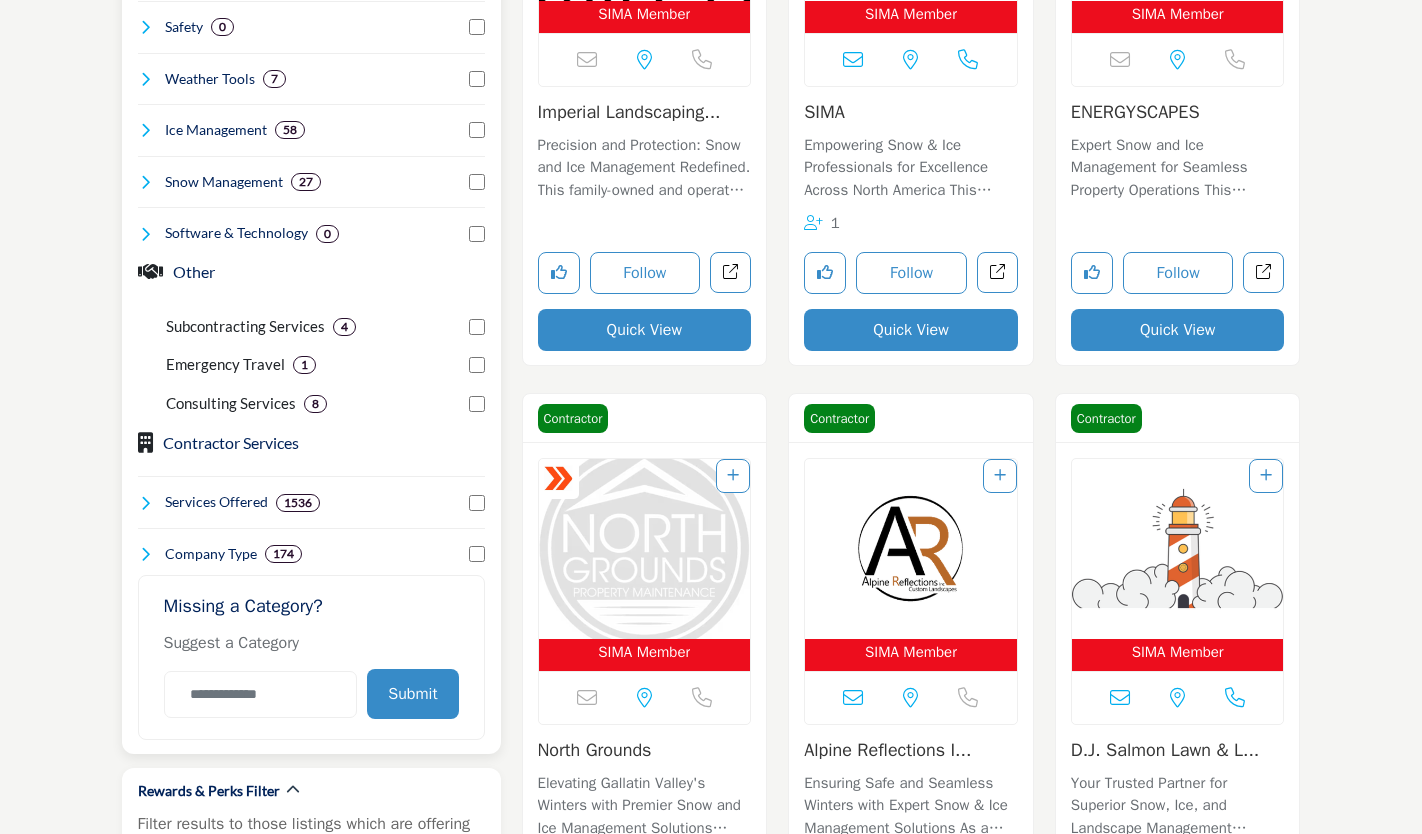 scroll, scrollTop: 900, scrollLeft: 0, axis: vertical 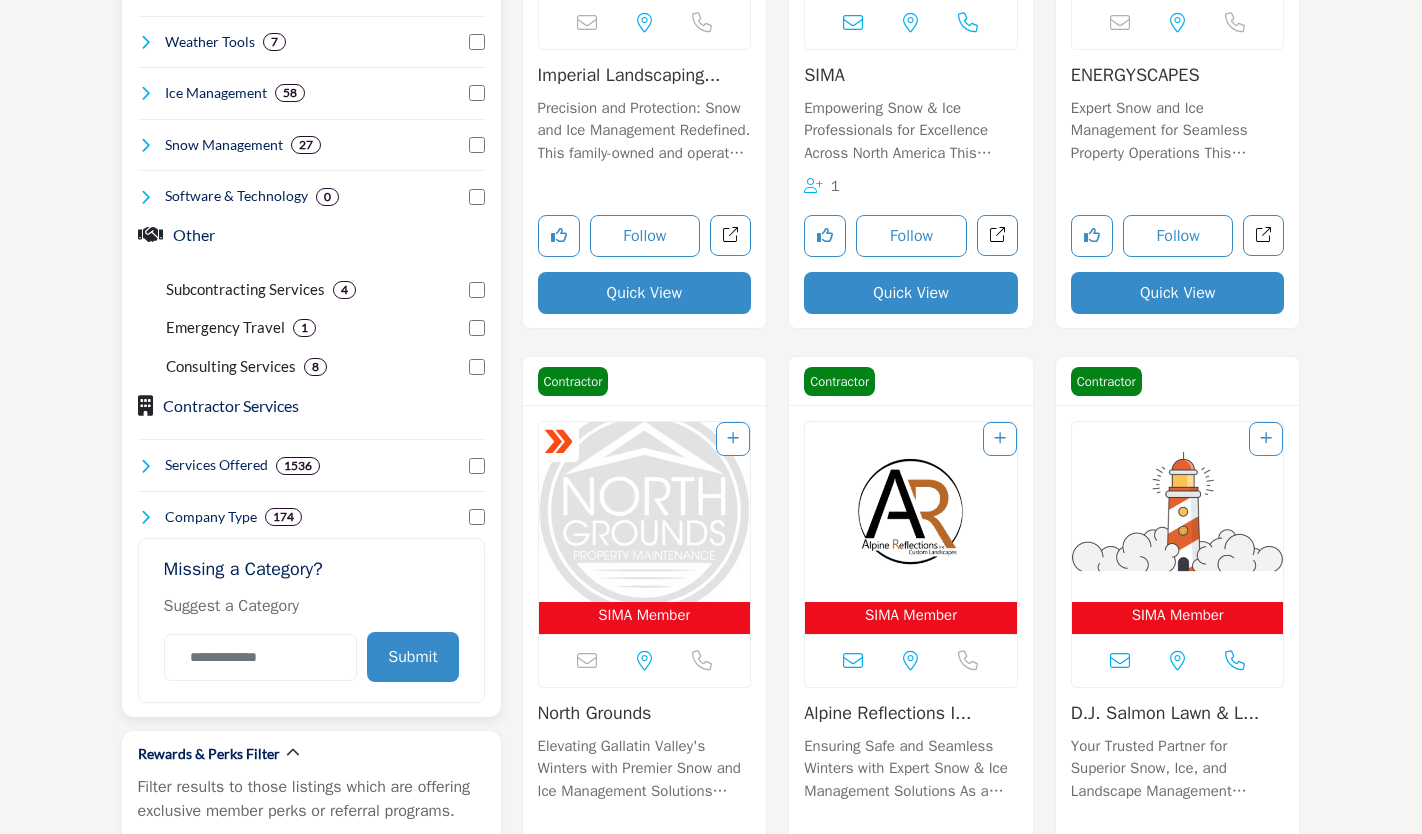 click on "Services Offered" at bounding box center [216, 465] 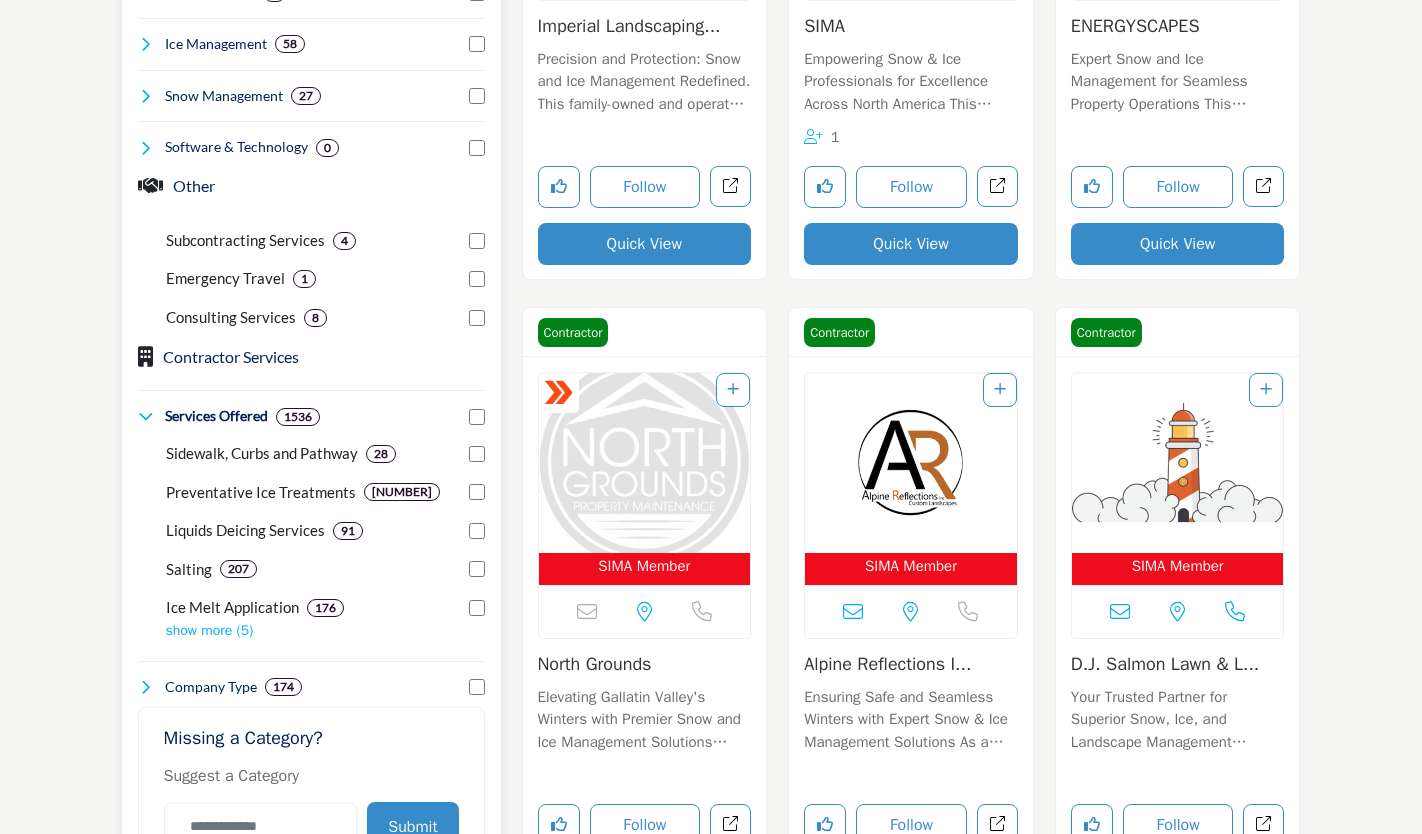 scroll, scrollTop: 1000, scrollLeft: 0, axis: vertical 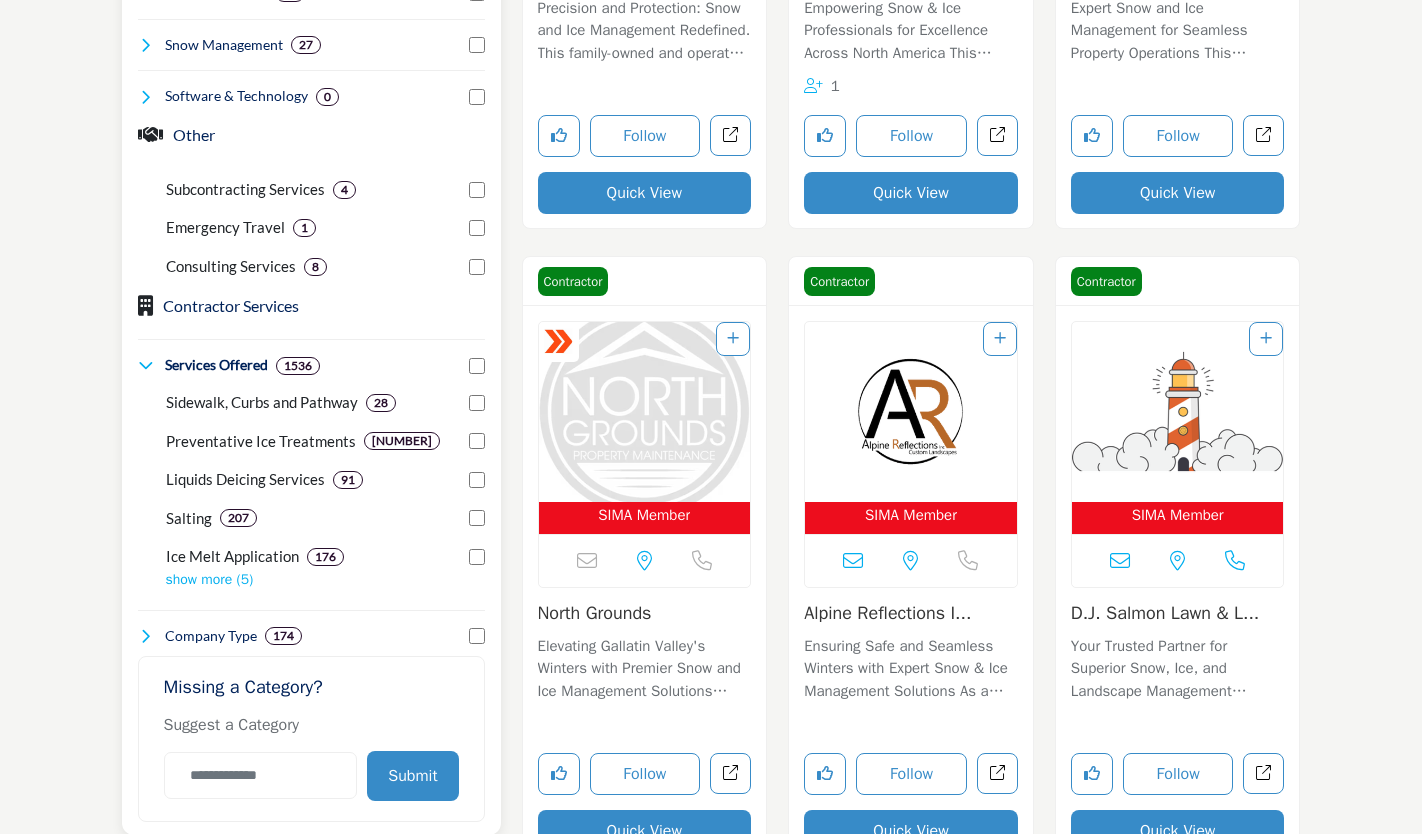 click on "show more (5)" at bounding box center (325, 579) 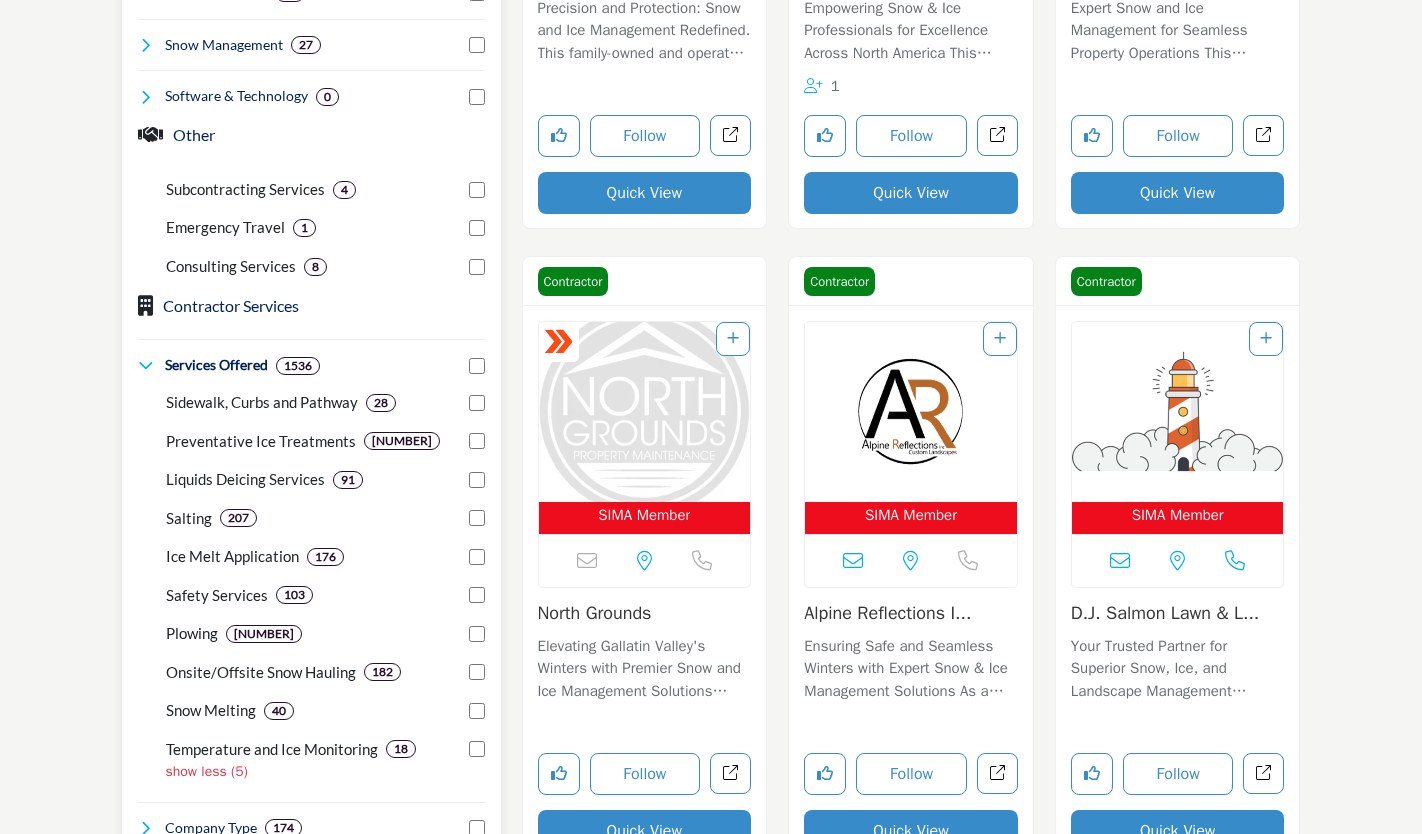 drag, startPoint x: 162, startPoint y: 556, endPoint x: 299, endPoint y: 565, distance: 137.2953 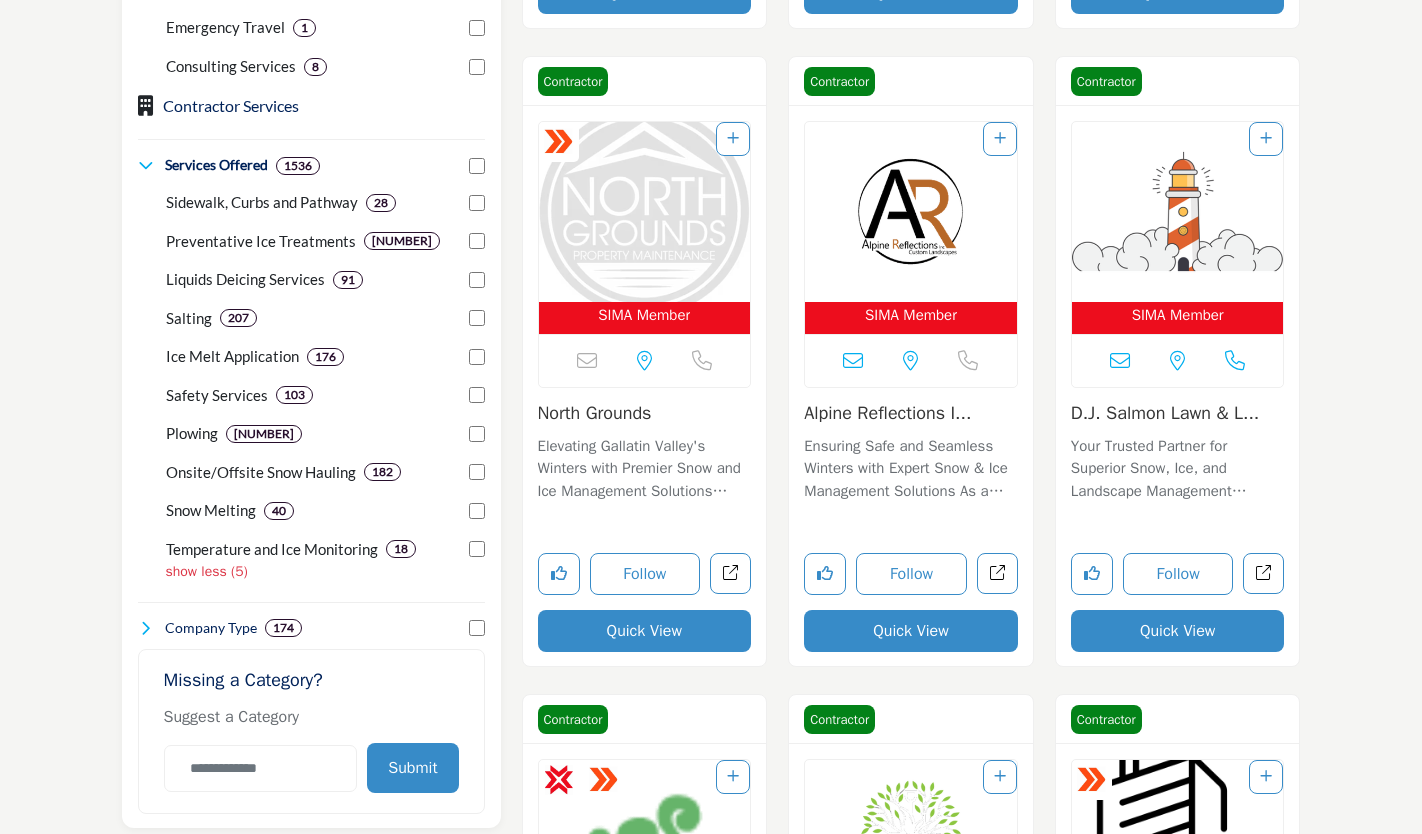 scroll, scrollTop: 1300, scrollLeft: 0, axis: vertical 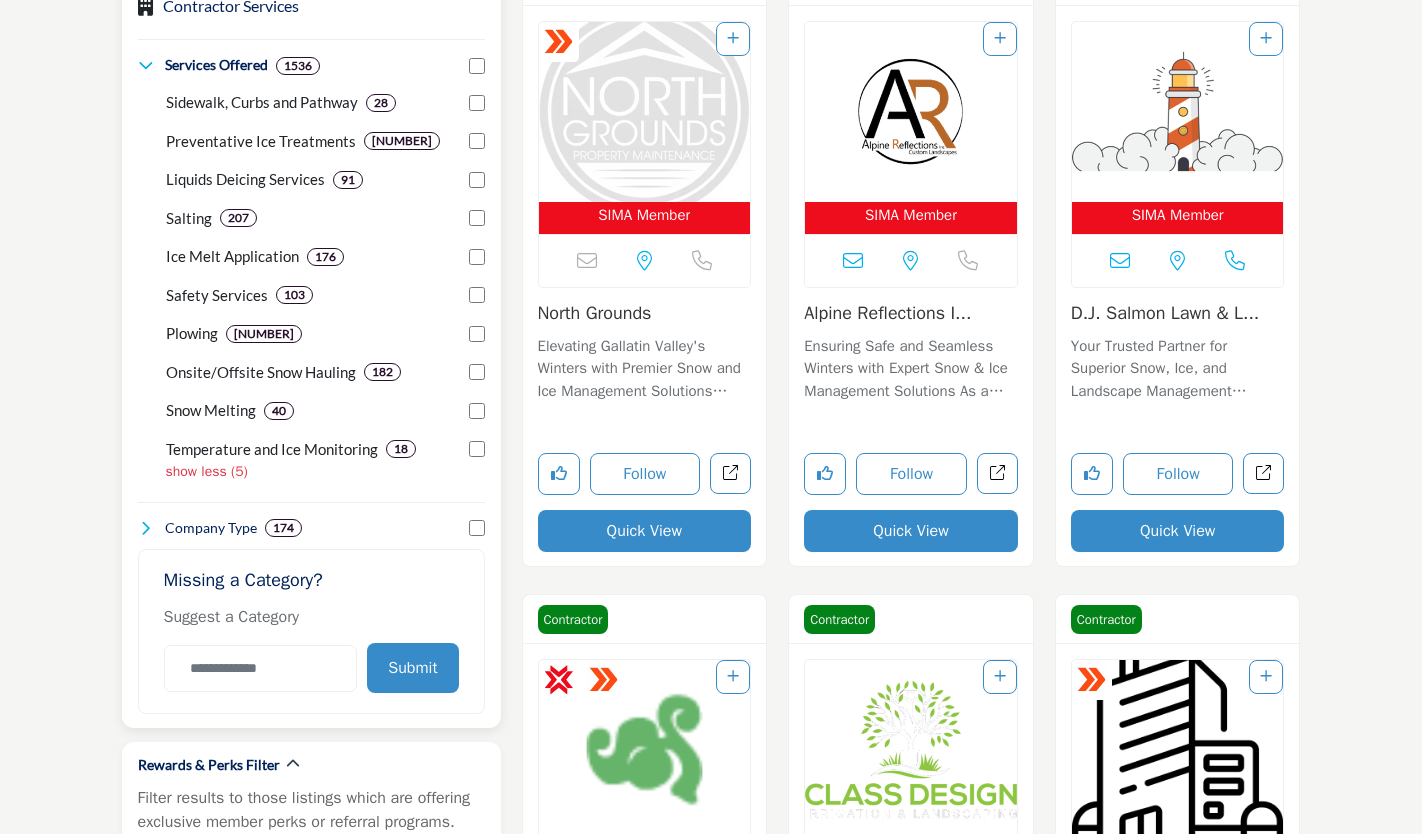 click on "Company Type" at bounding box center (211, 528) 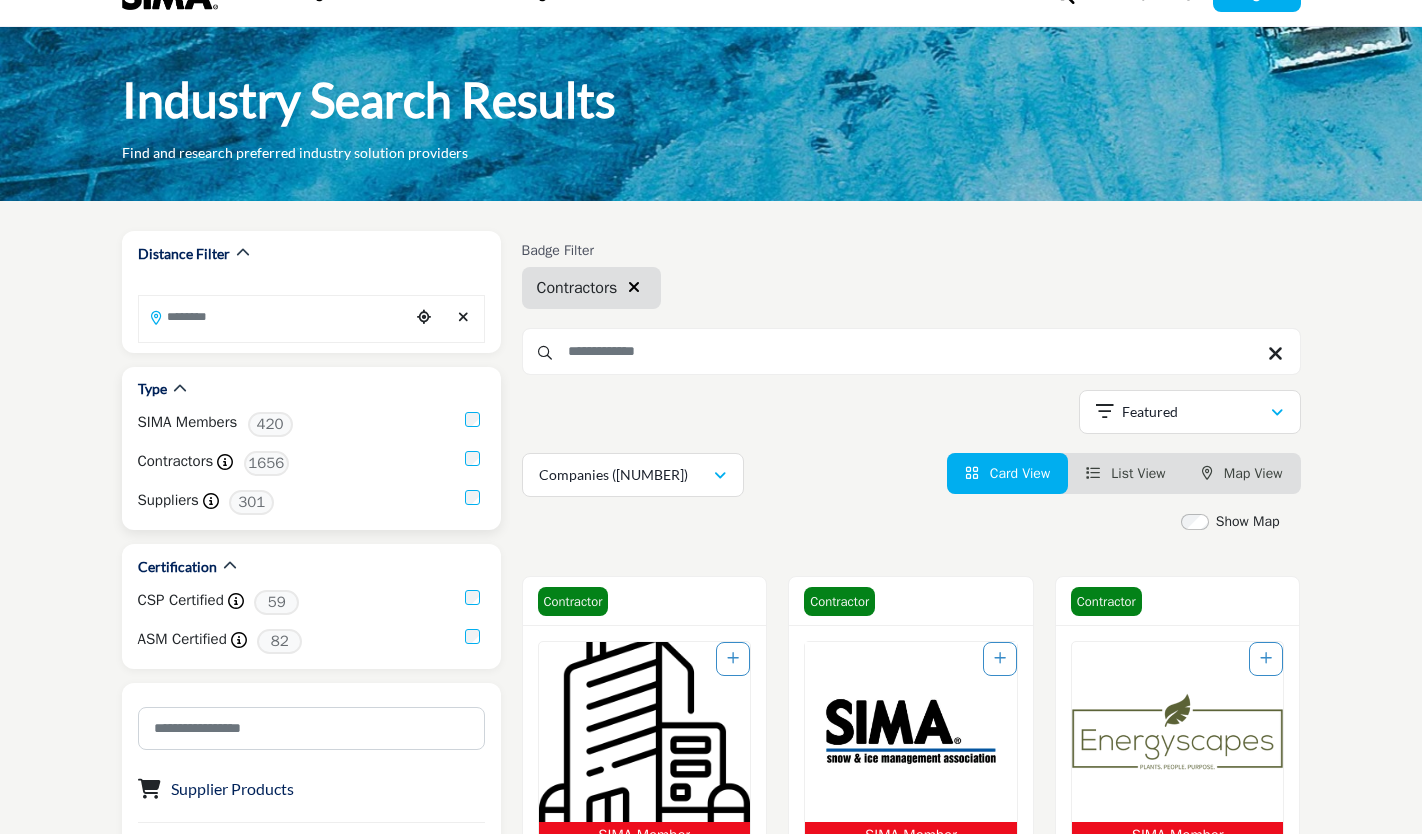 scroll, scrollTop: 0, scrollLeft: 0, axis: both 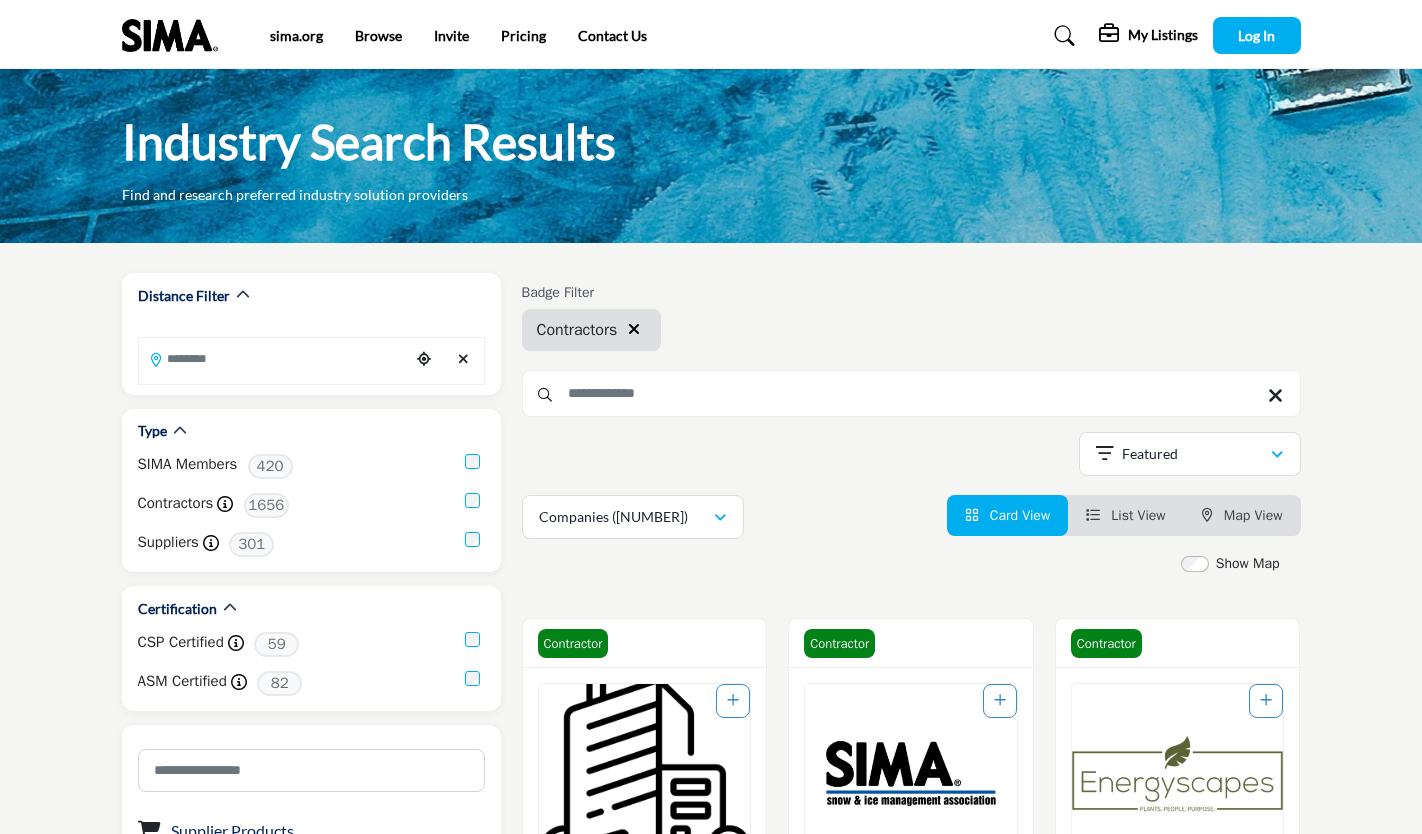 click at bounding box center [1061, 36] 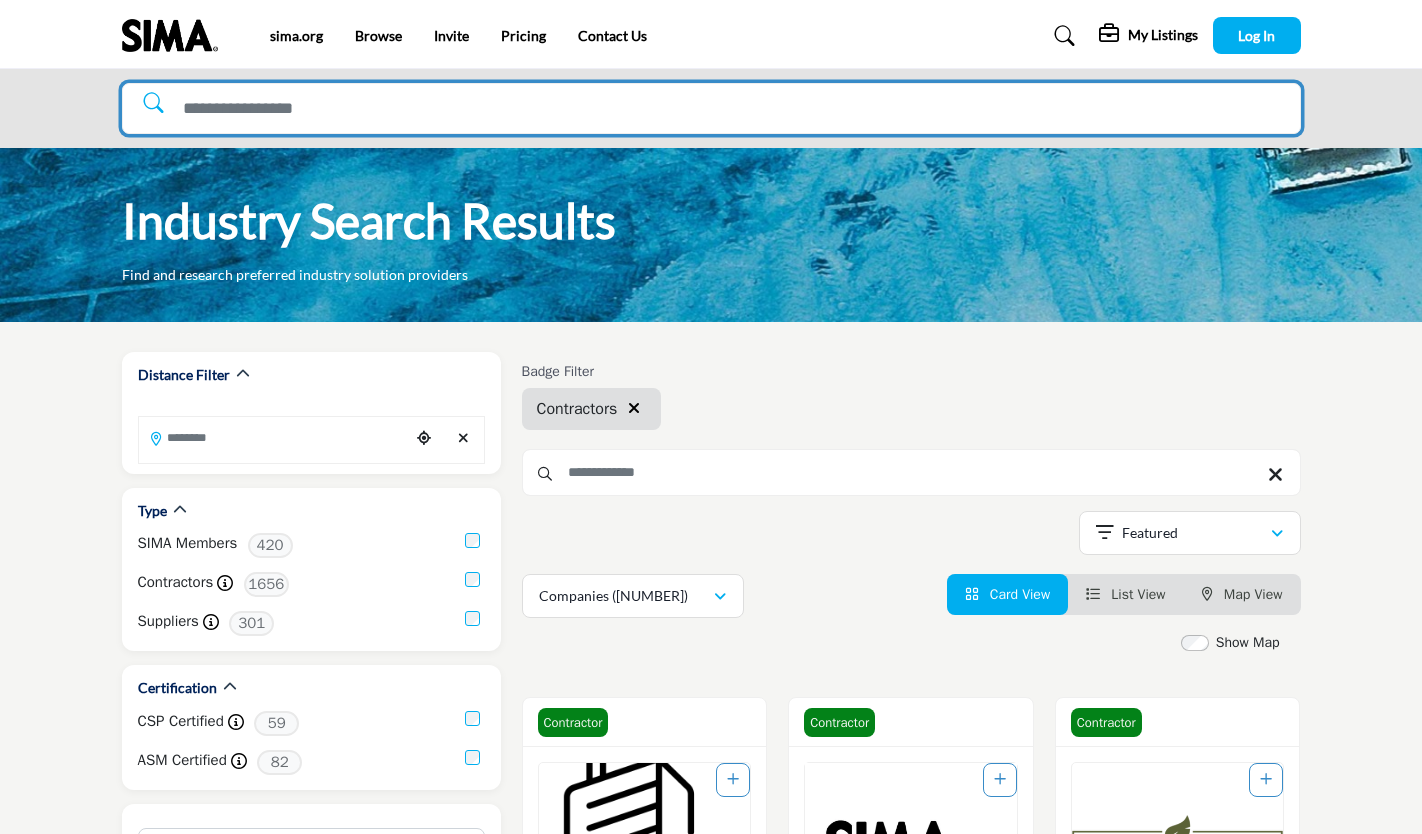 click at bounding box center (711, 108) 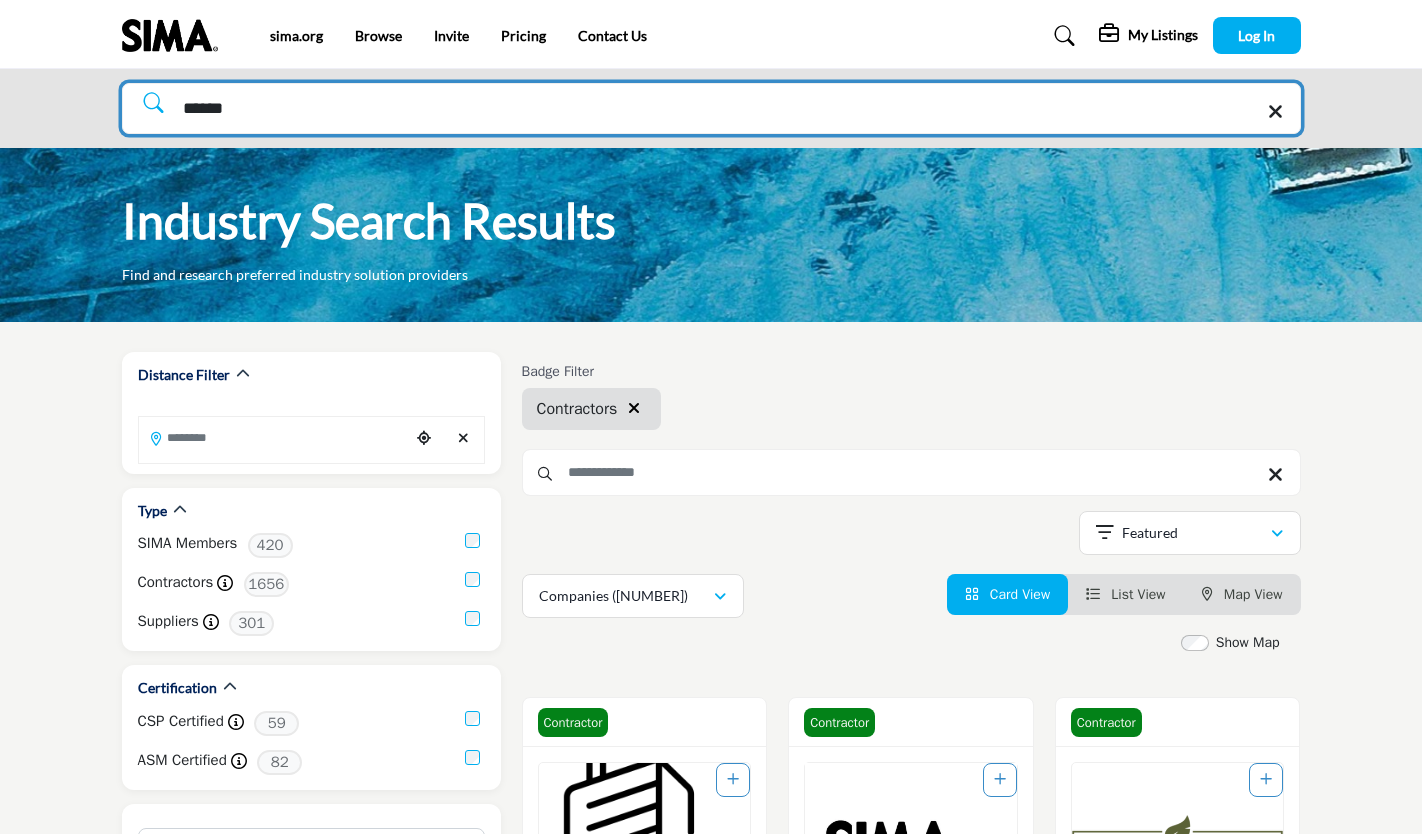 type on "******" 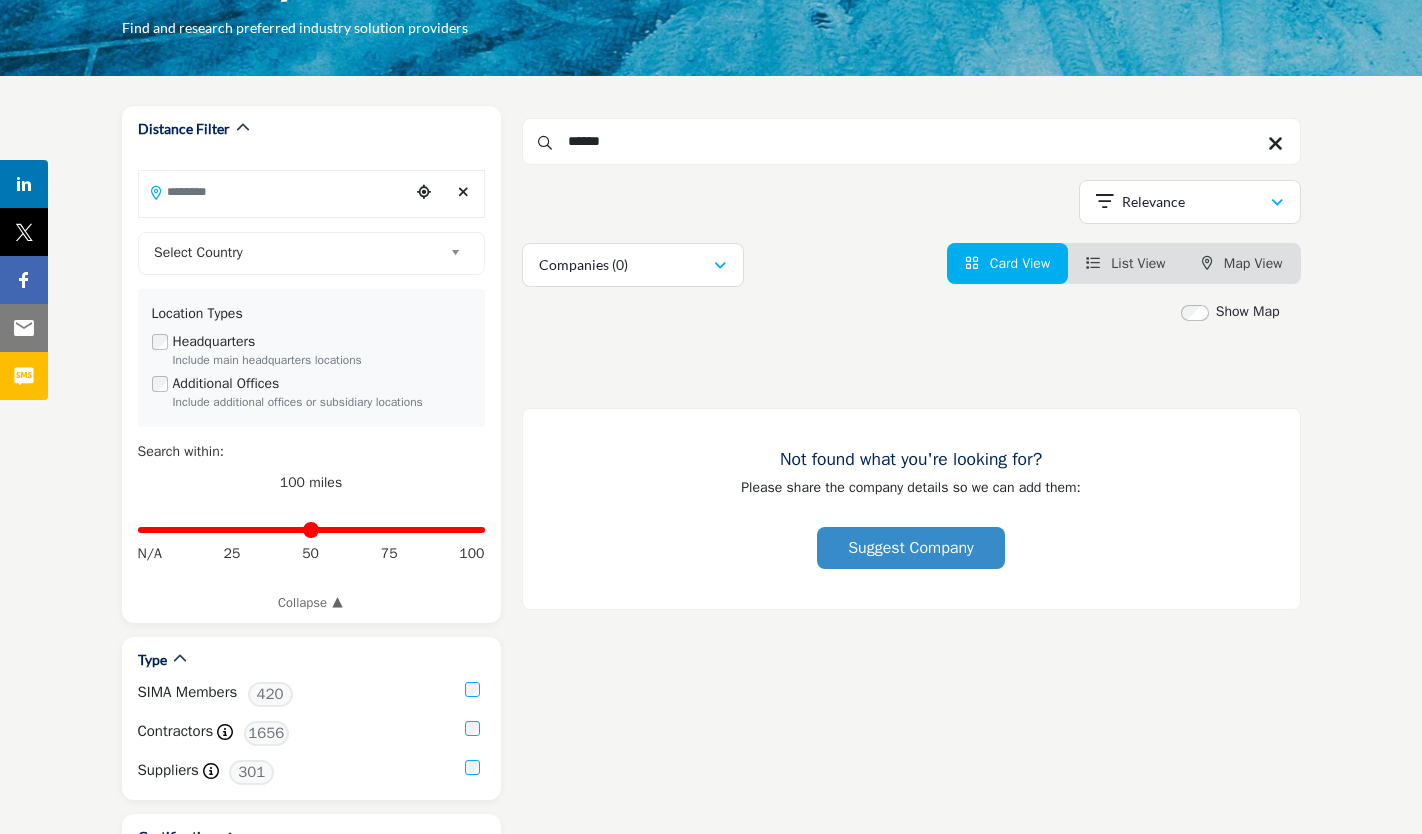 scroll, scrollTop: 0, scrollLeft: 0, axis: both 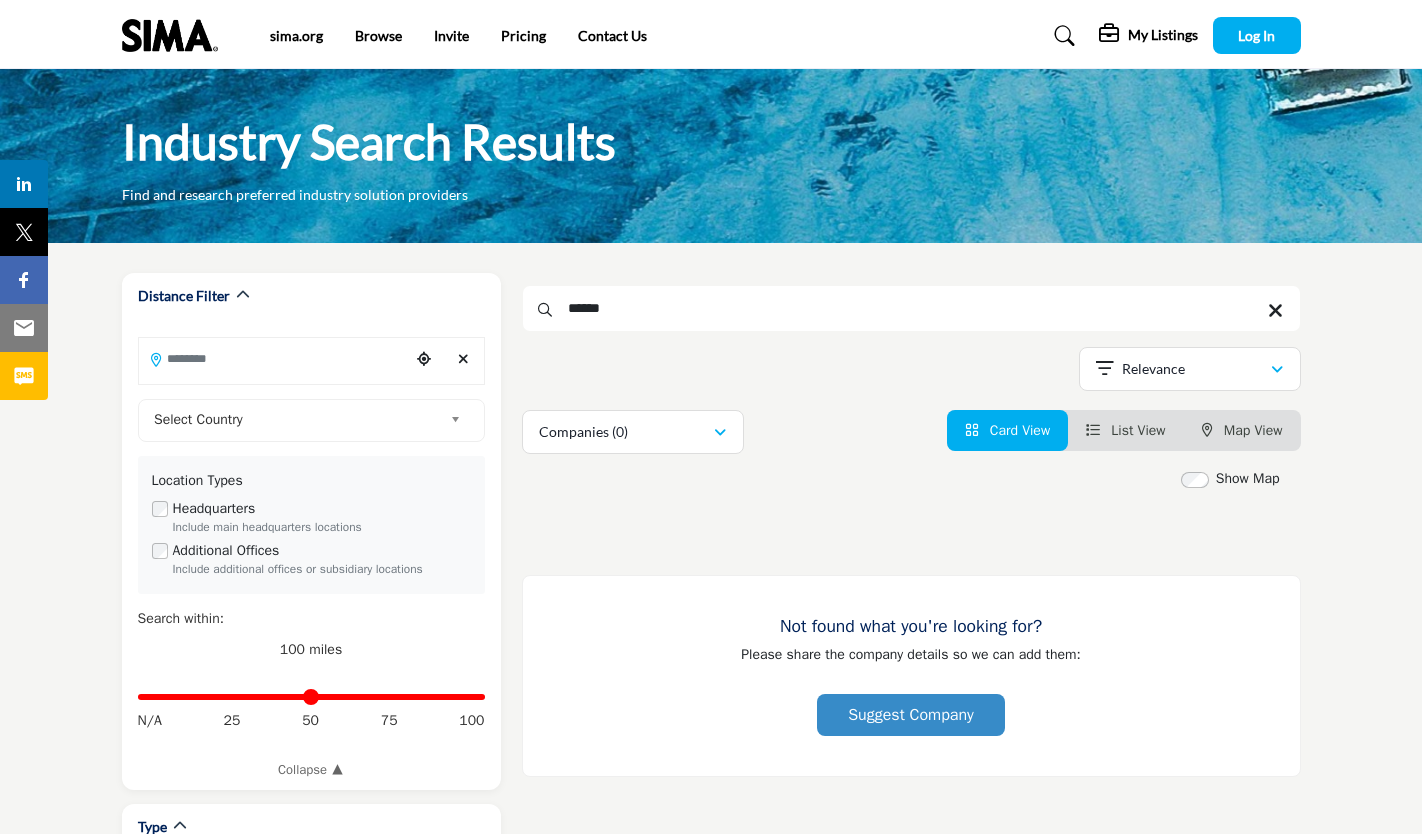 click on "******" at bounding box center (911, 308) 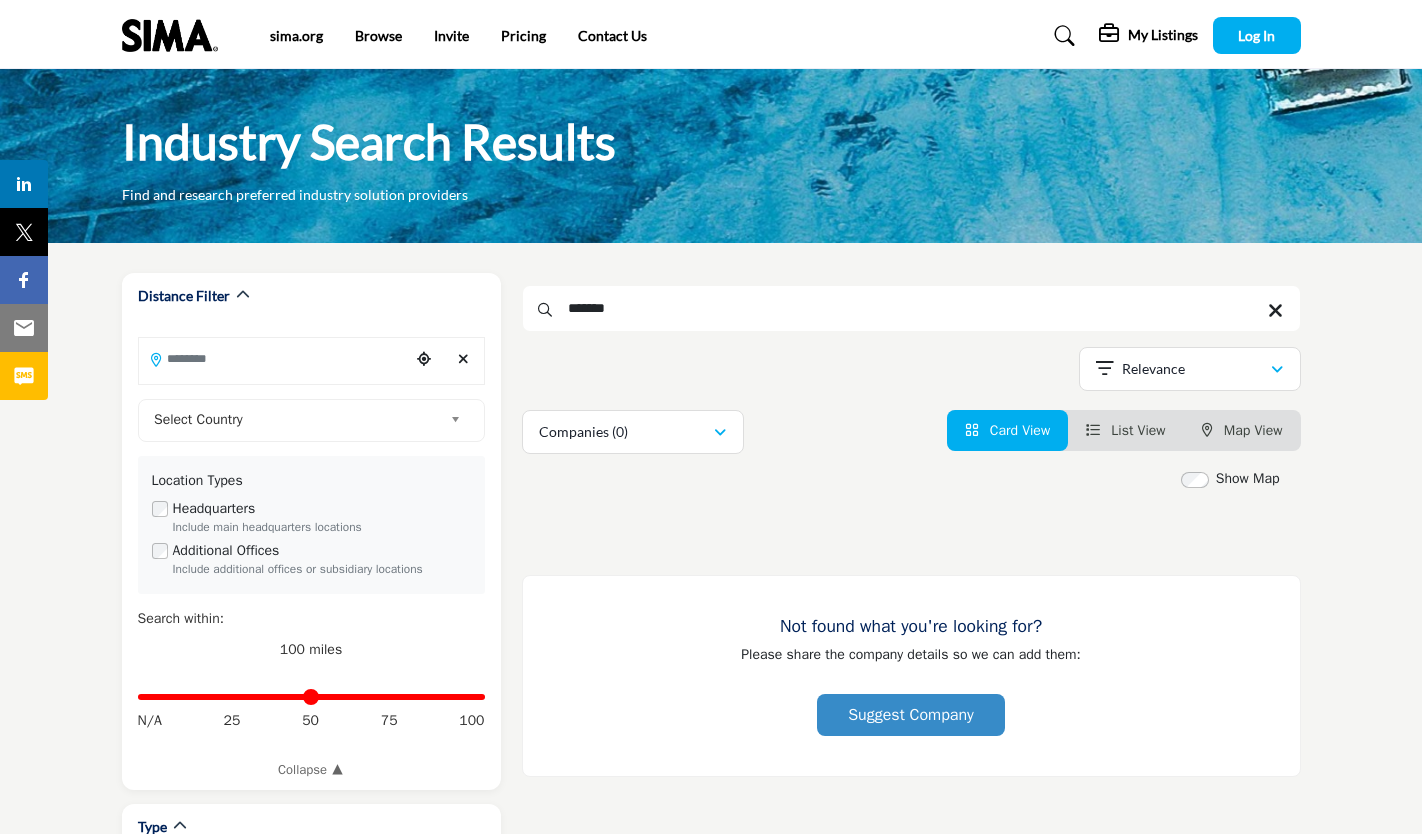 type on "*******" 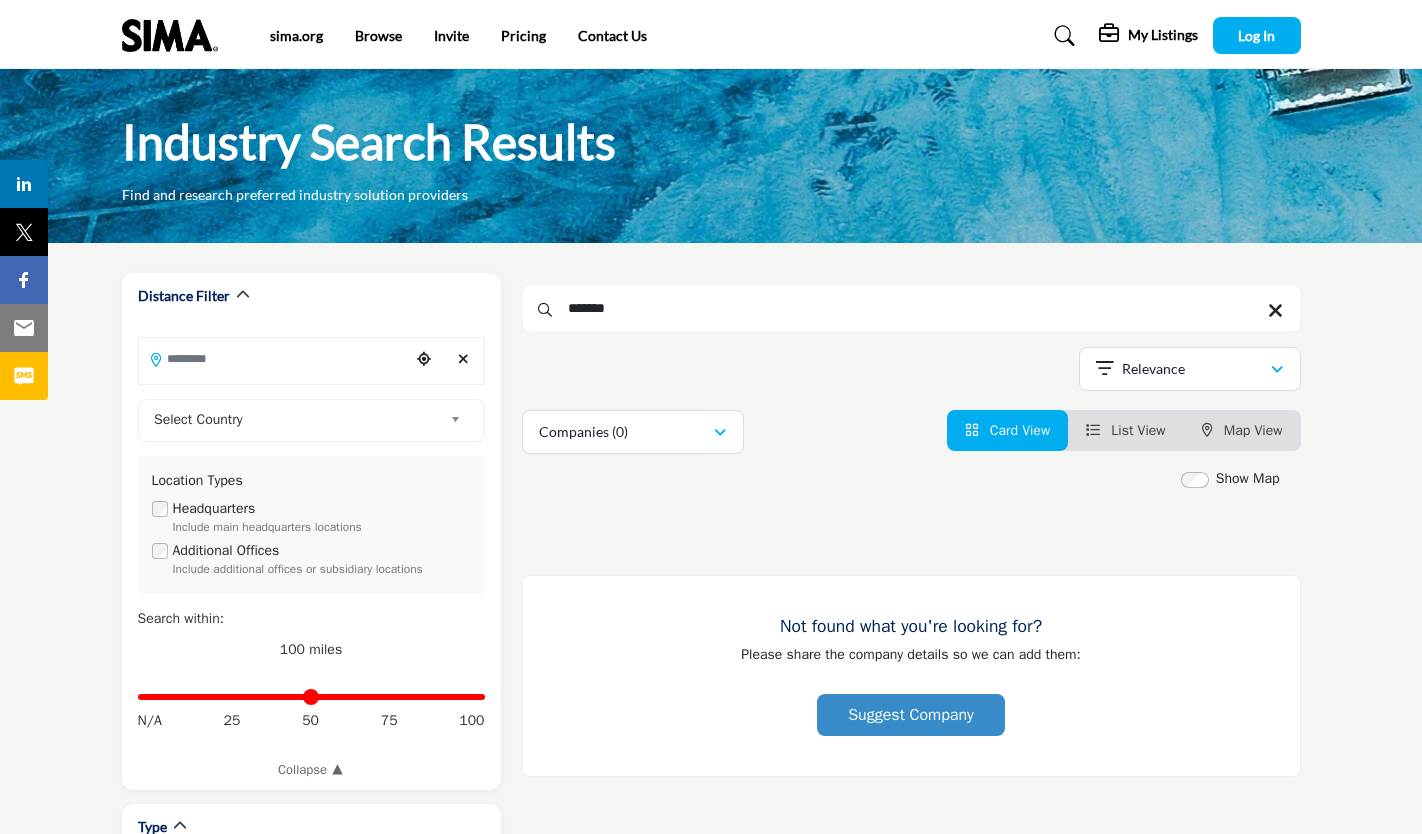 click on "*******" at bounding box center [911, 308] 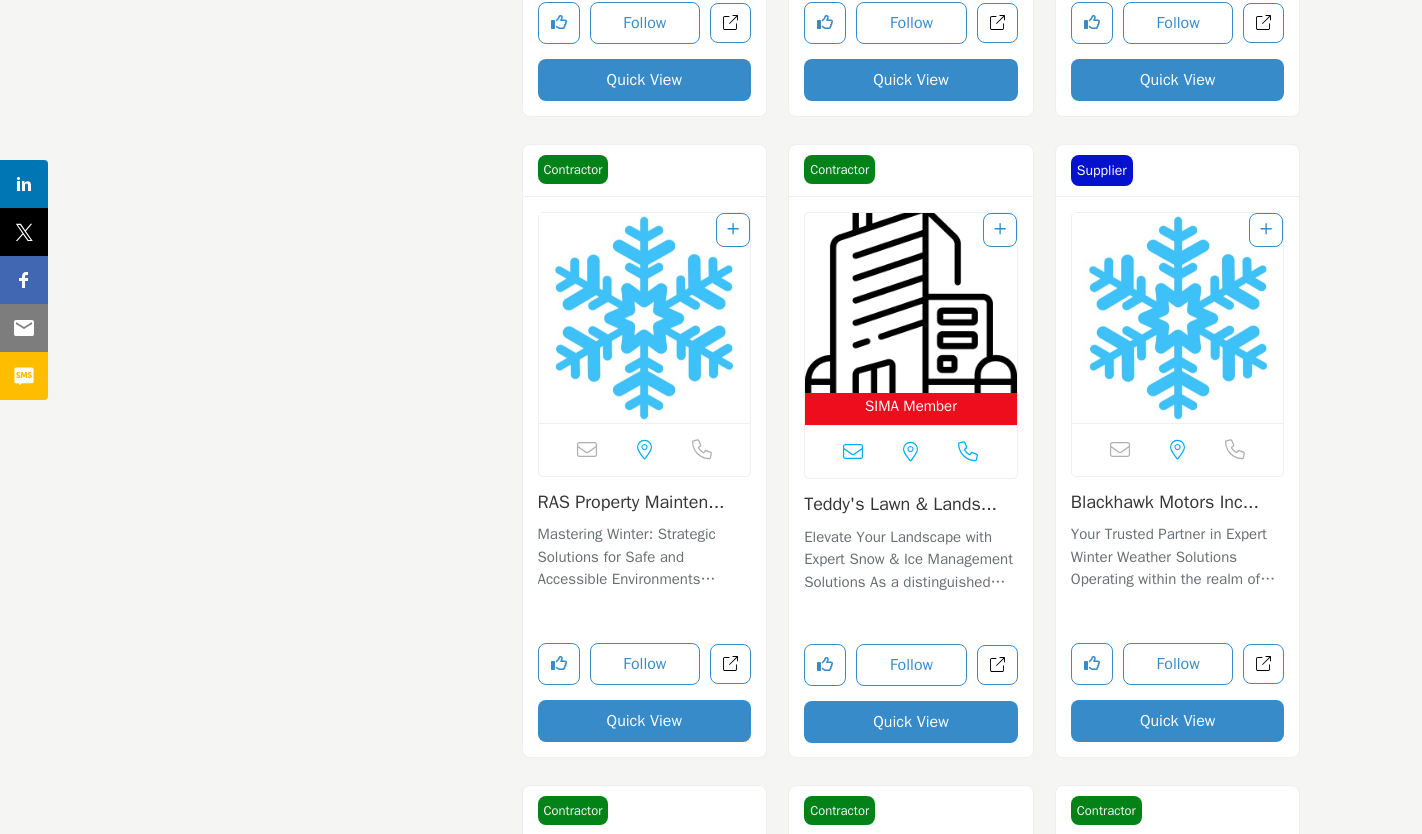 scroll, scrollTop: 5600, scrollLeft: 0, axis: vertical 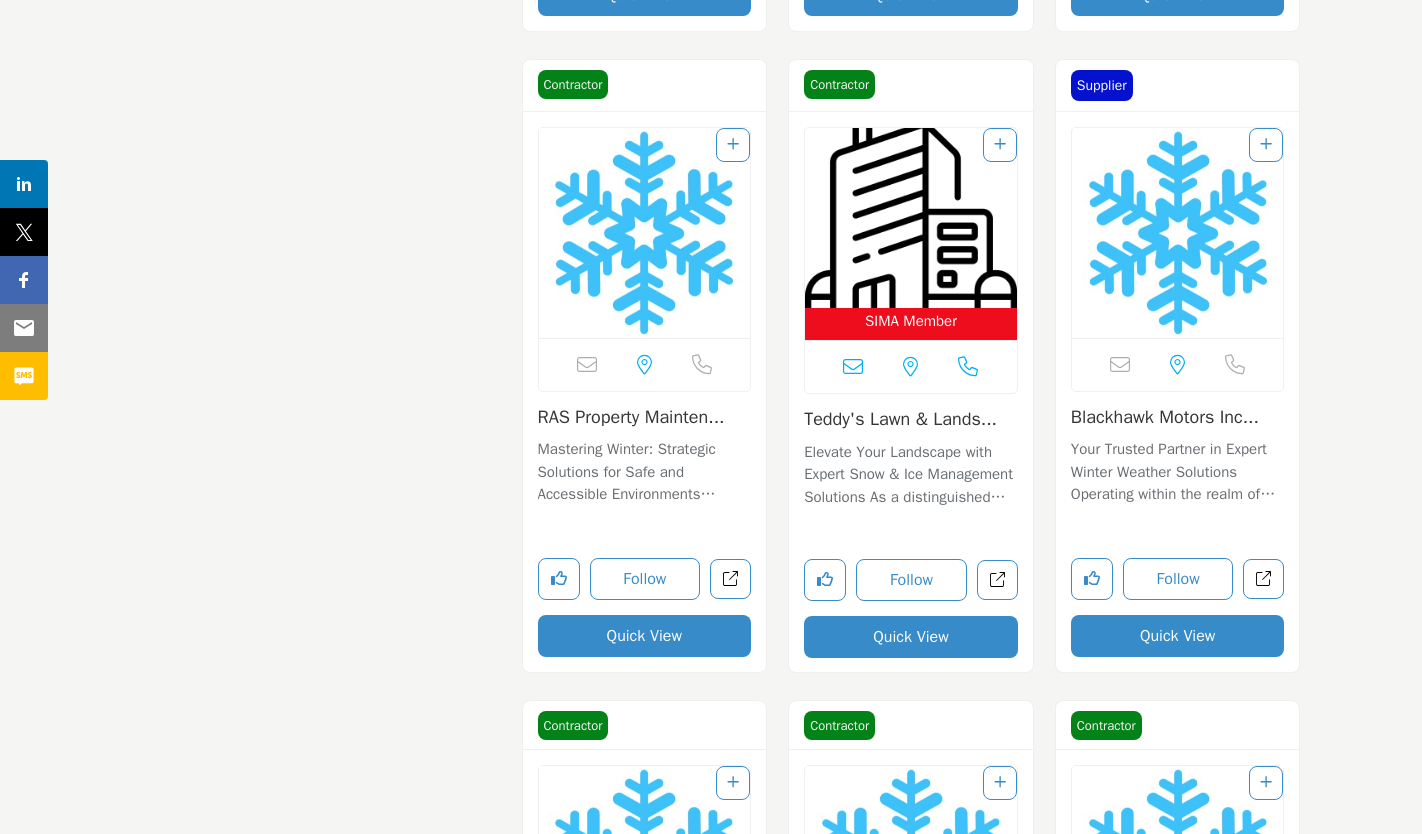 type 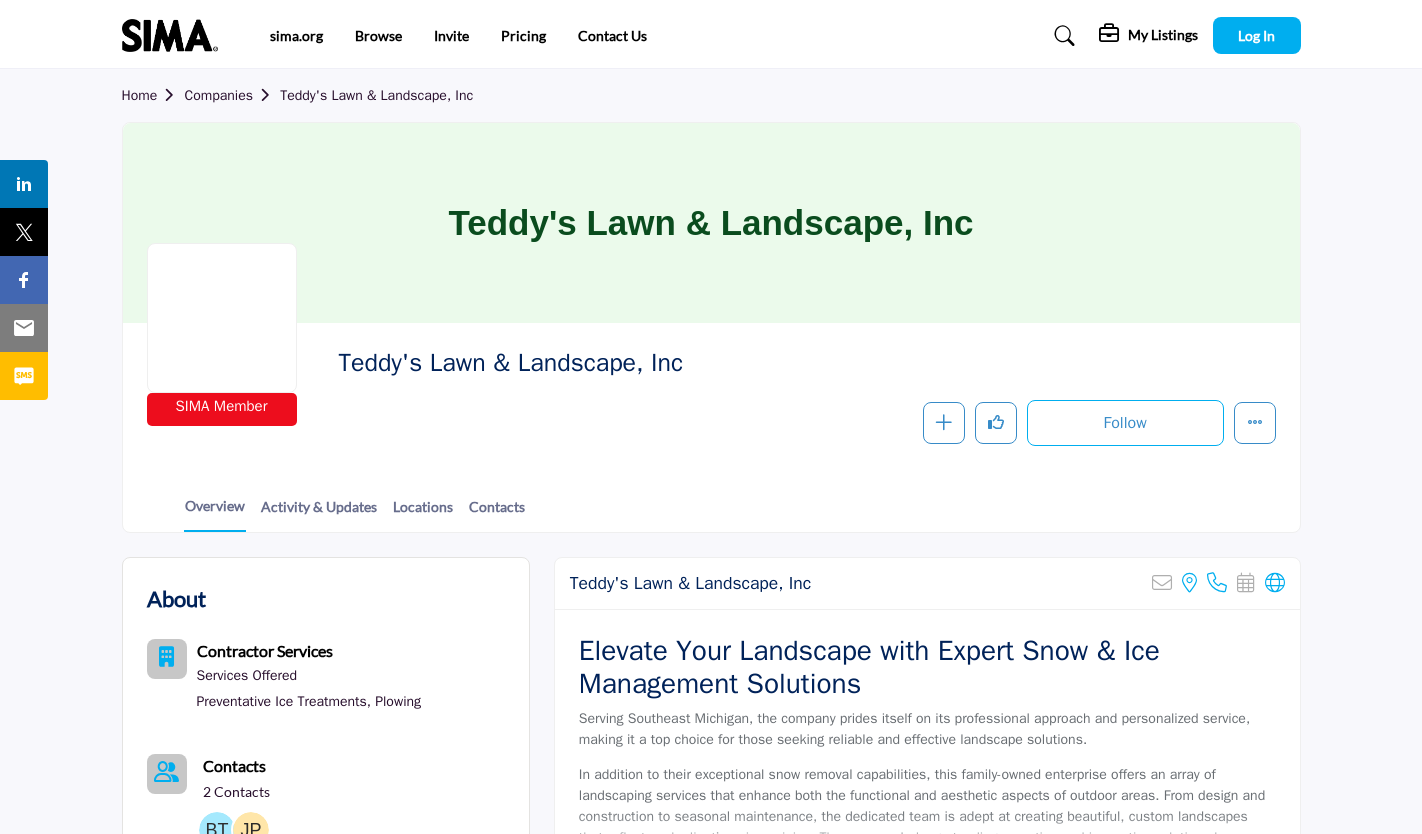 scroll, scrollTop: 200, scrollLeft: 0, axis: vertical 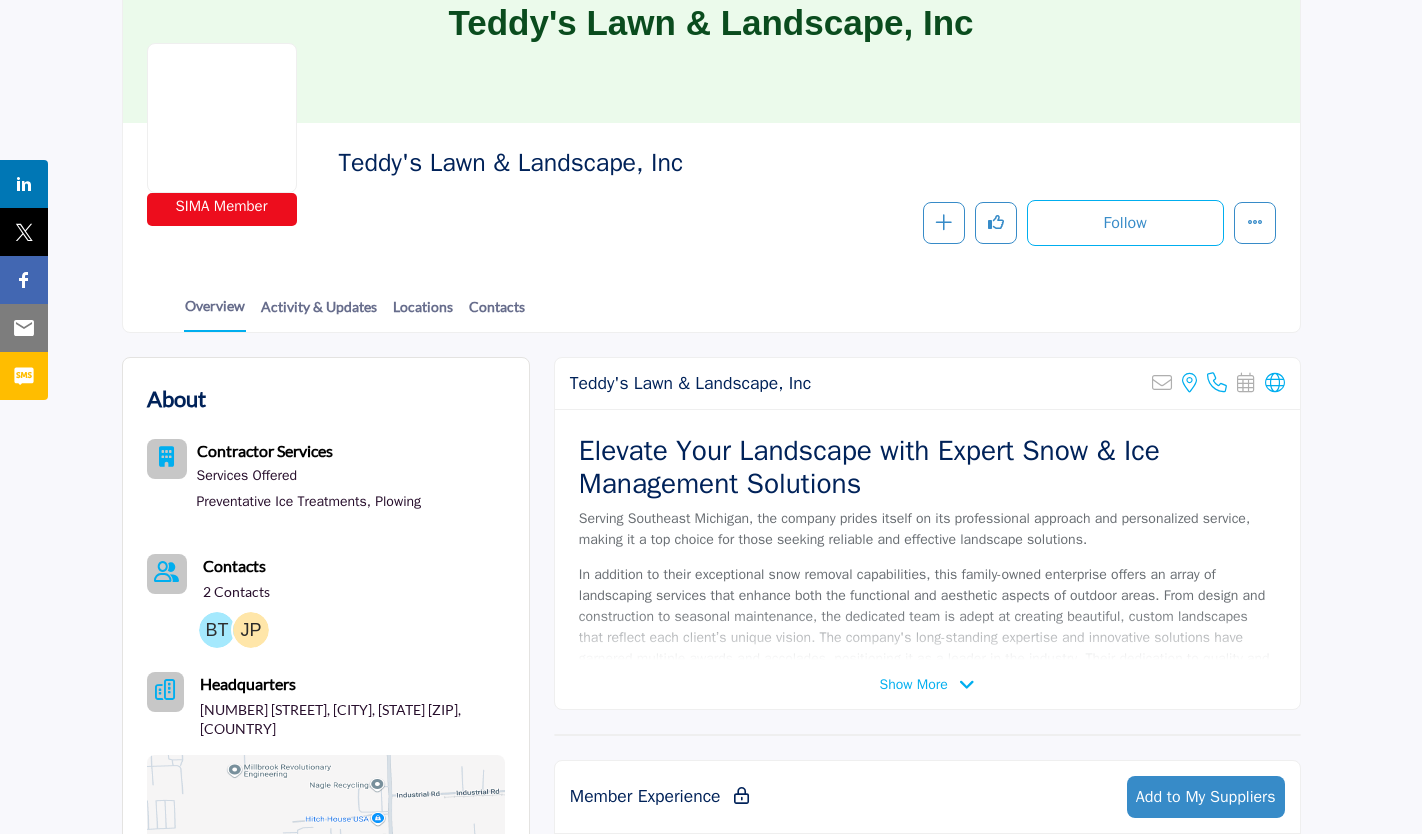 click on "Show More" at bounding box center (914, 684) 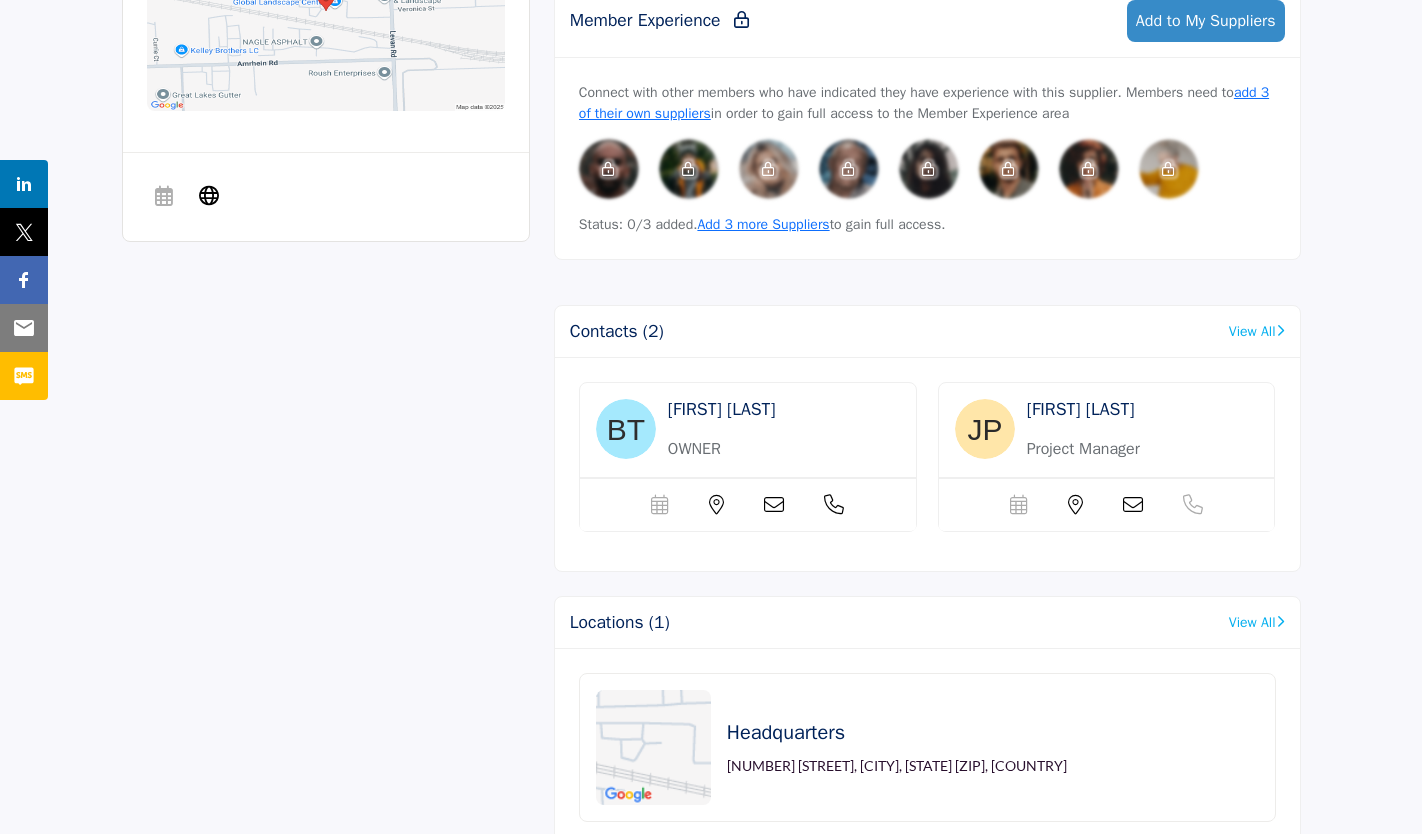 scroll, scrollTop: 1200, scrollLeft: 0, axis: vertical 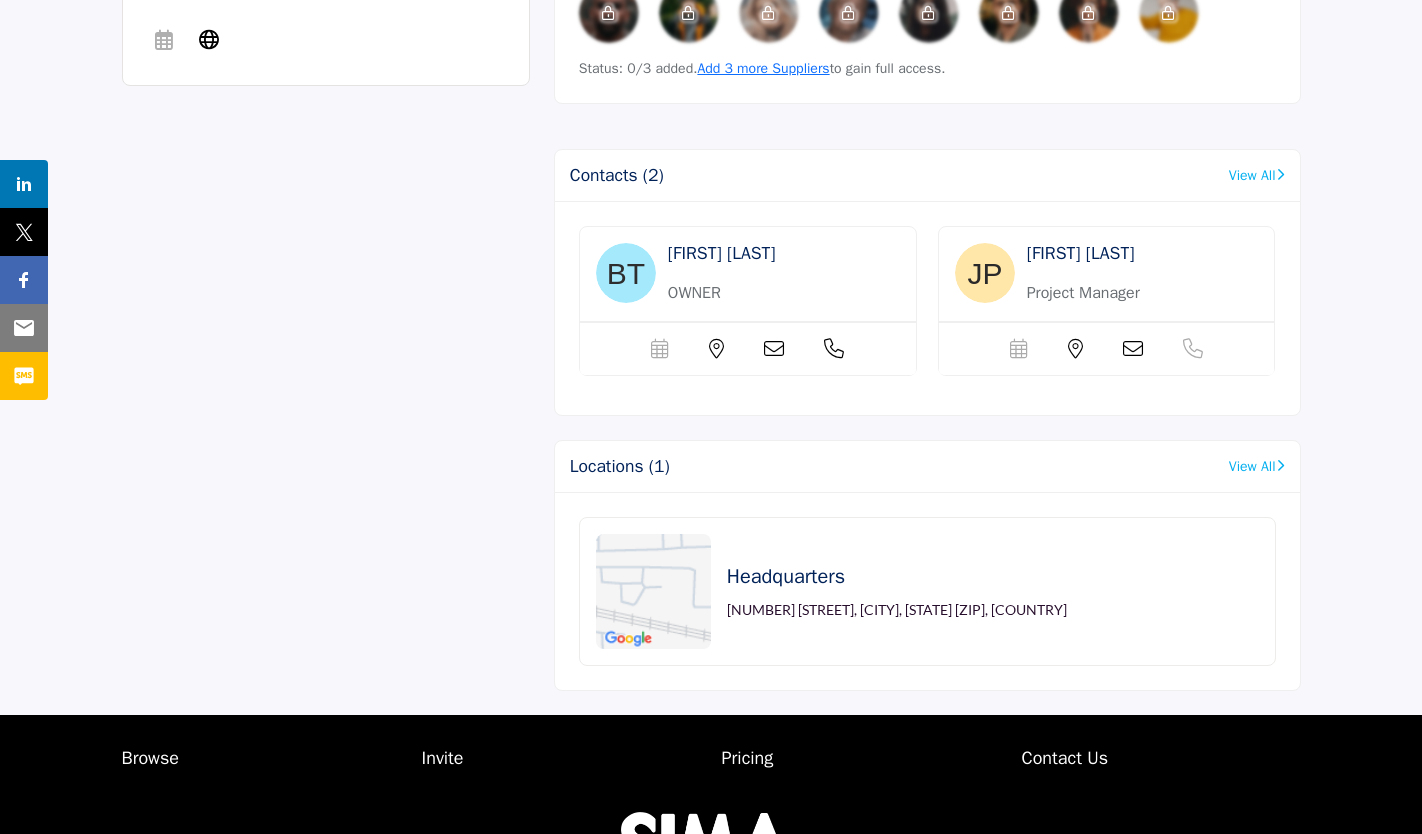 click at bounding box center [834, 349] 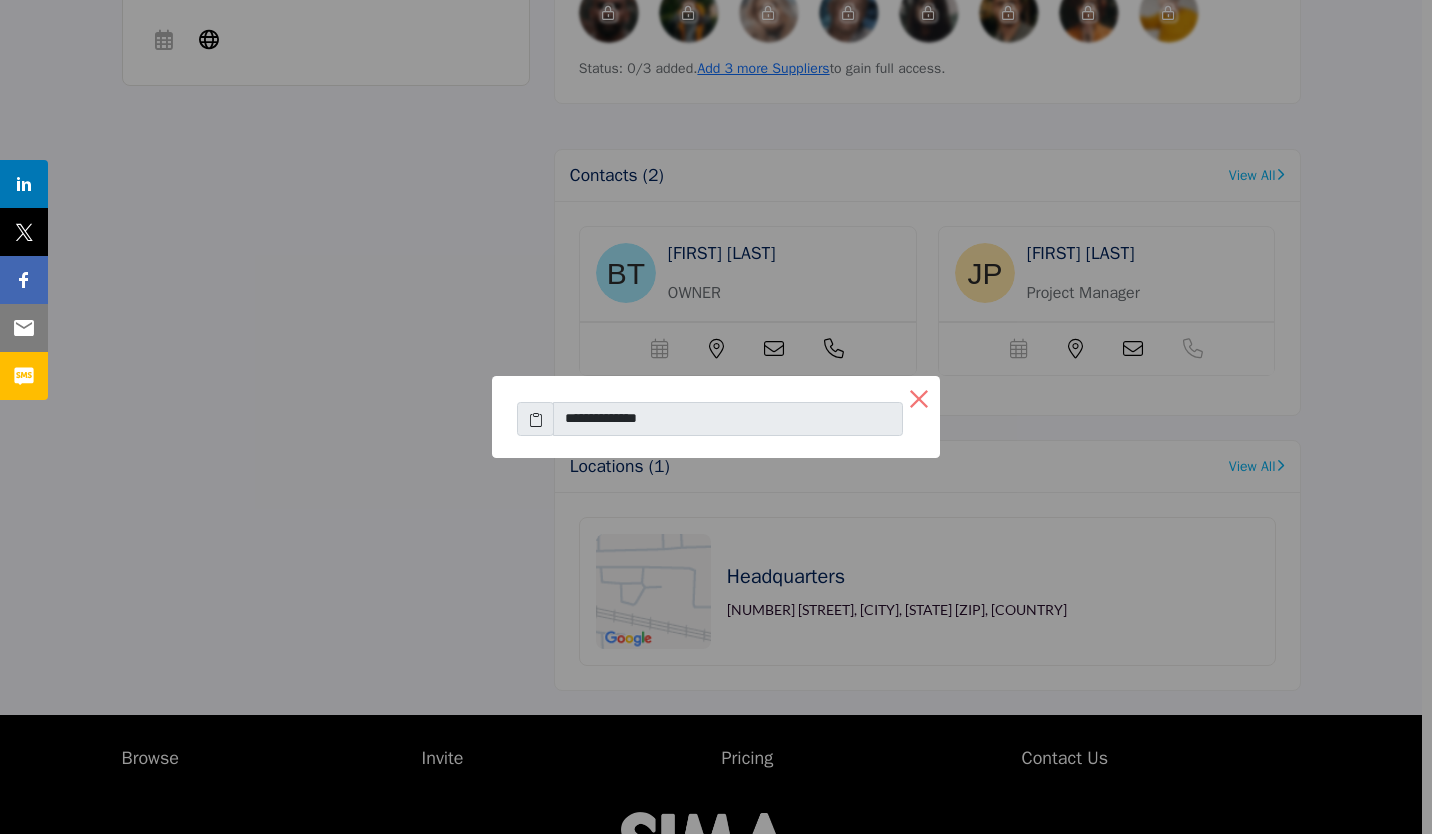 click on "×" at bounding box center (919, 397) 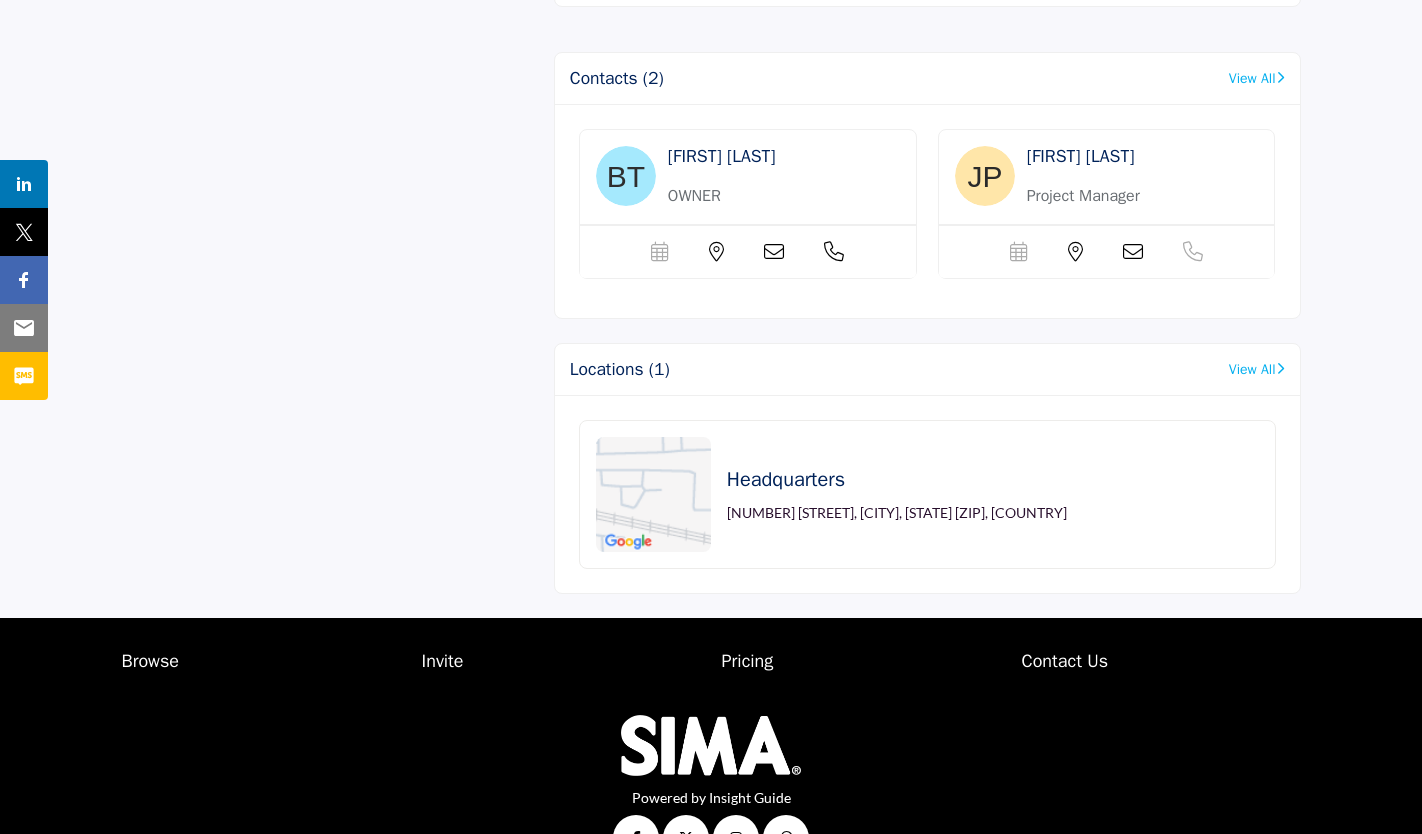 scroll, scrollTop: 1300, scrollLeft: 0, axis: vertical 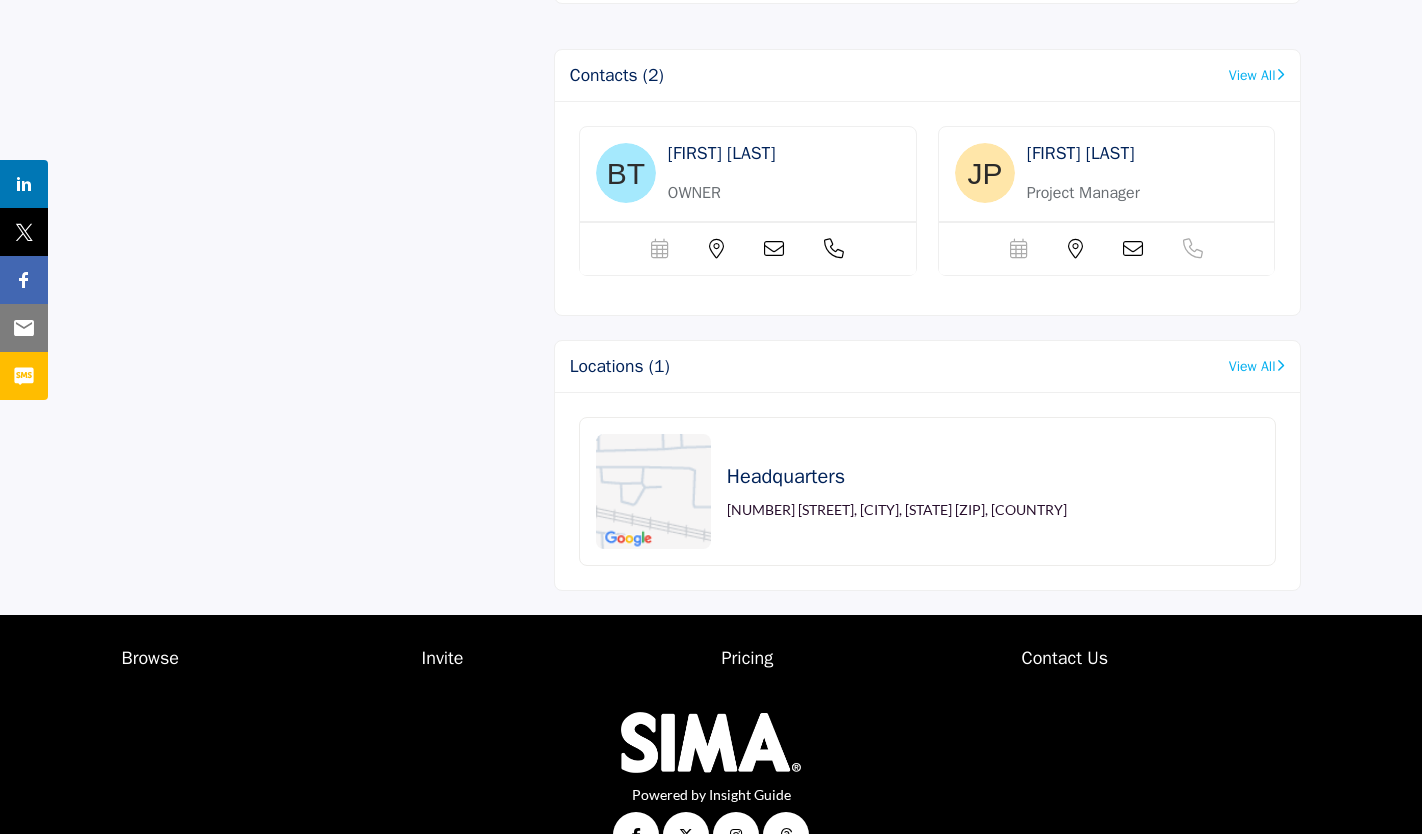 click on "Scheduler url	is currently unavailable for this contact." at bounding box center (748, 248) 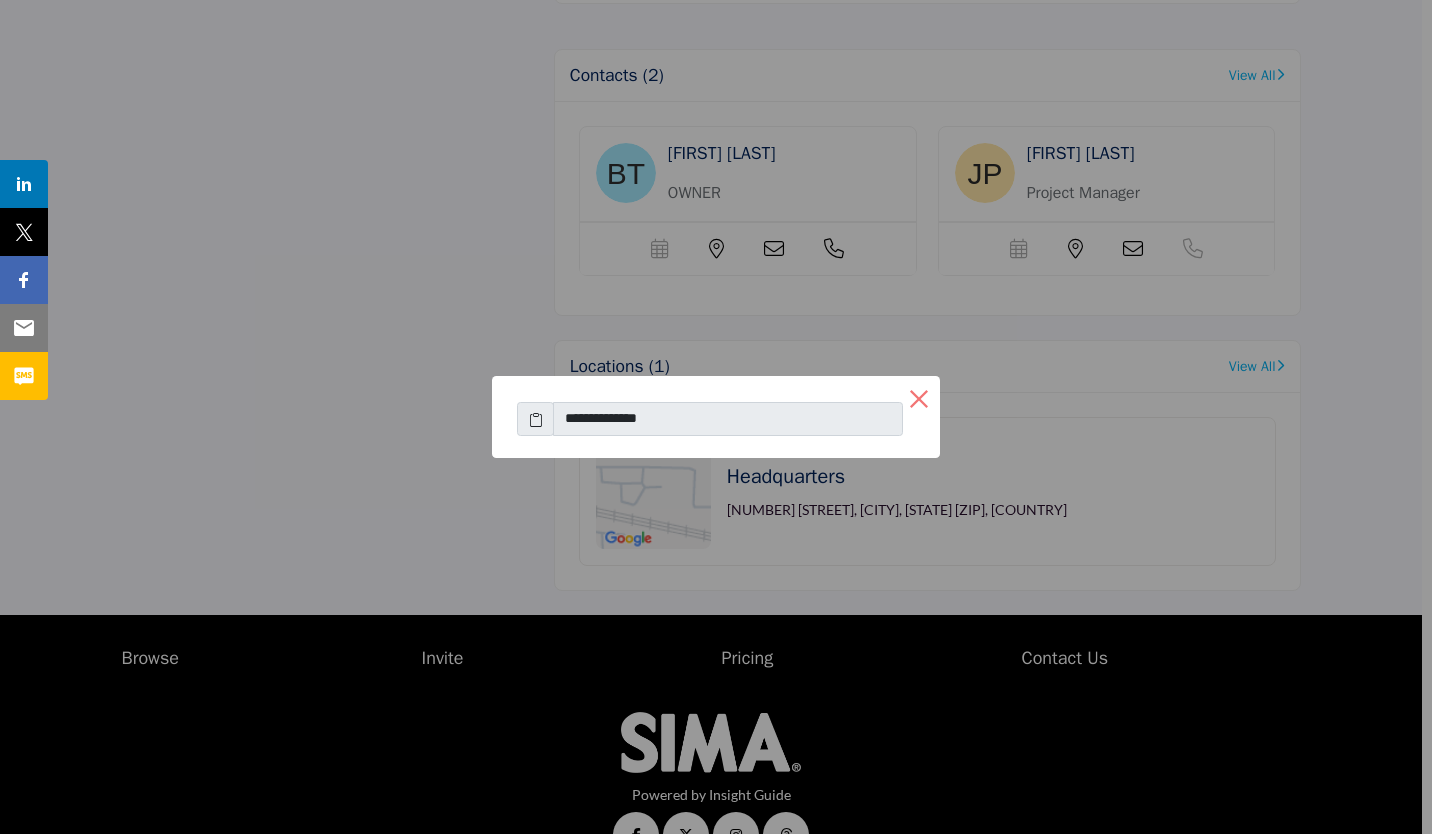 click on "×" at bounding box center [919, 397] 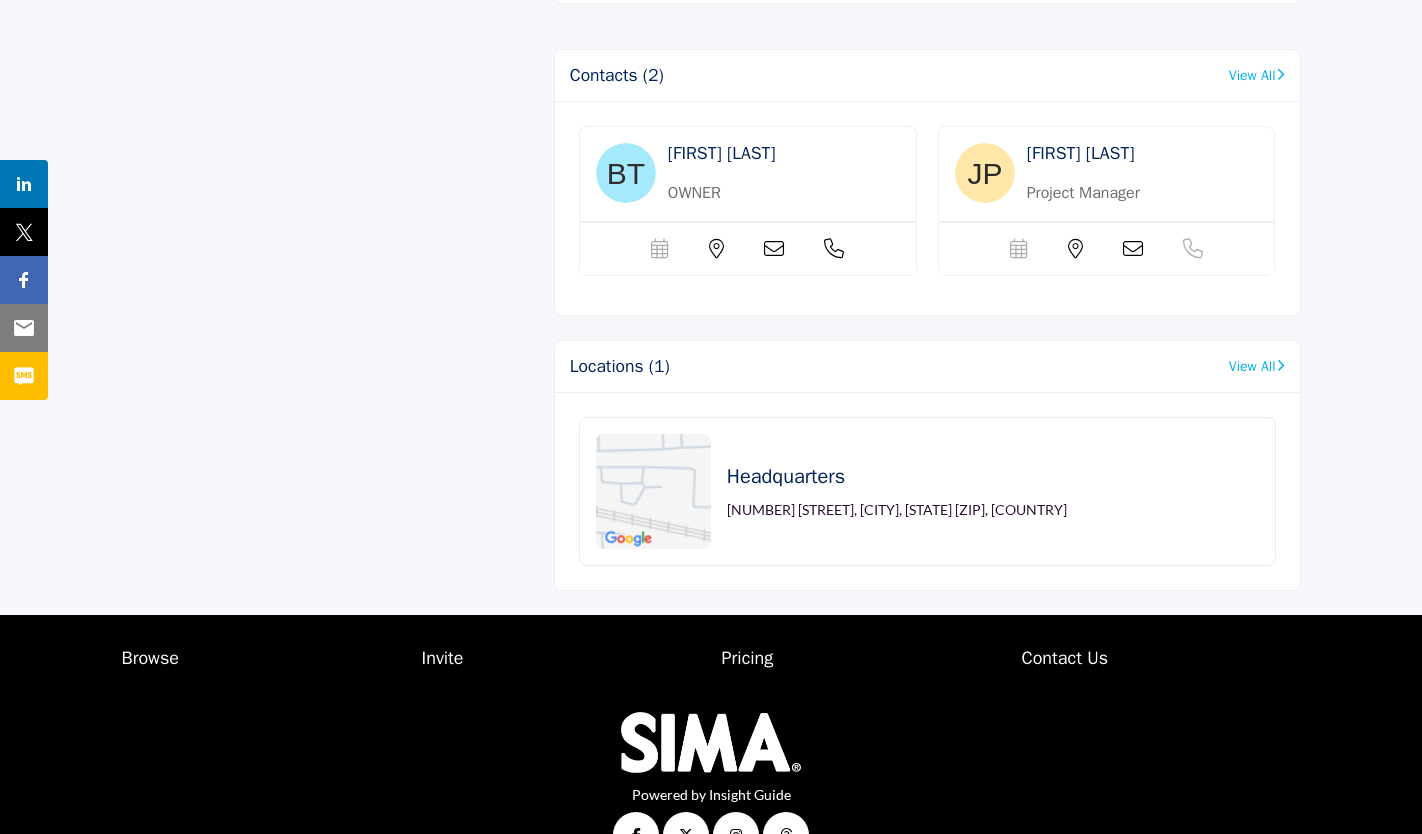 click at bounding box center (834, 249) 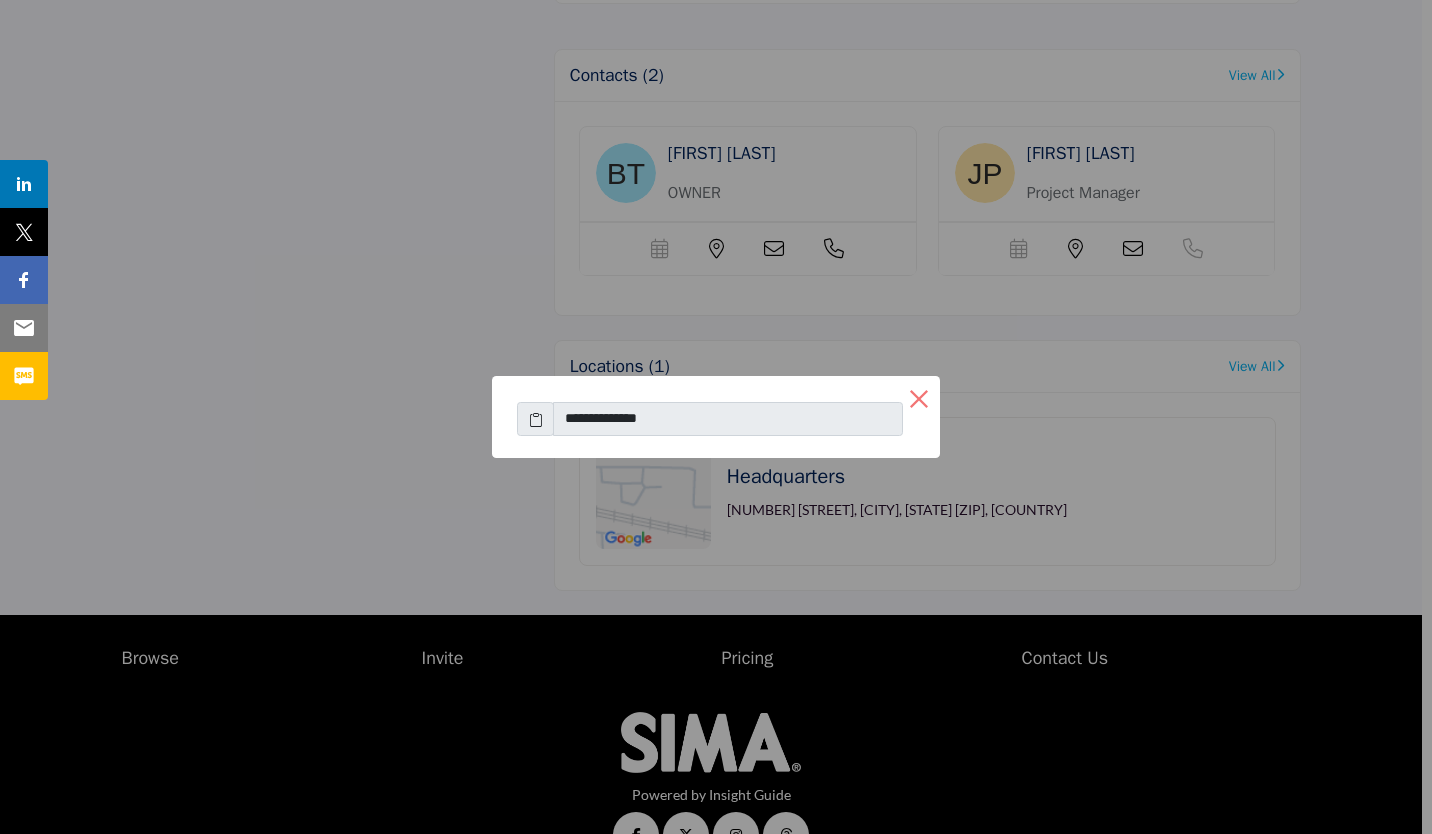 click on "×" at bounding box center [919, 397] 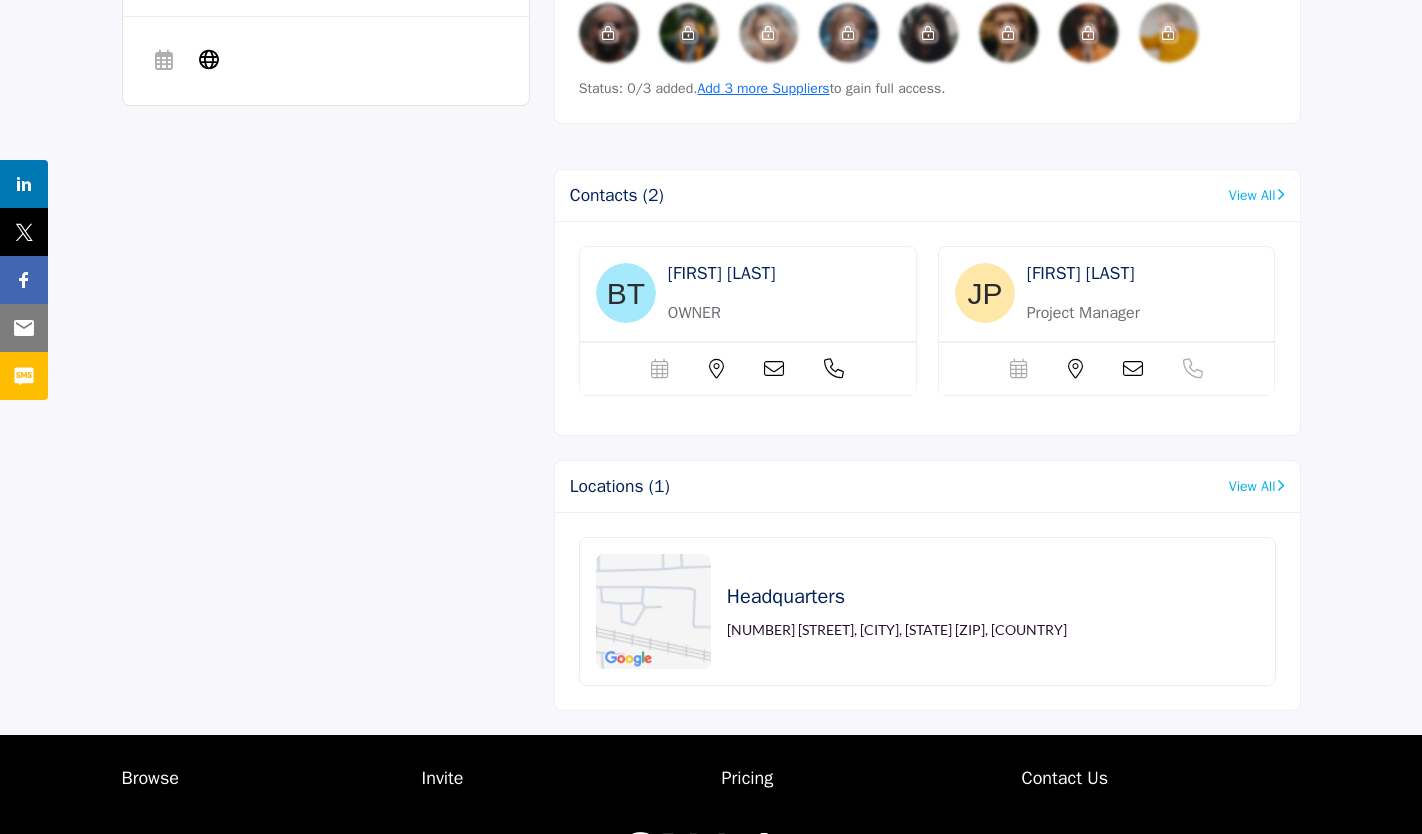 scroll, scrollTop: 1200, scrollLeft: 0, axis: vertical 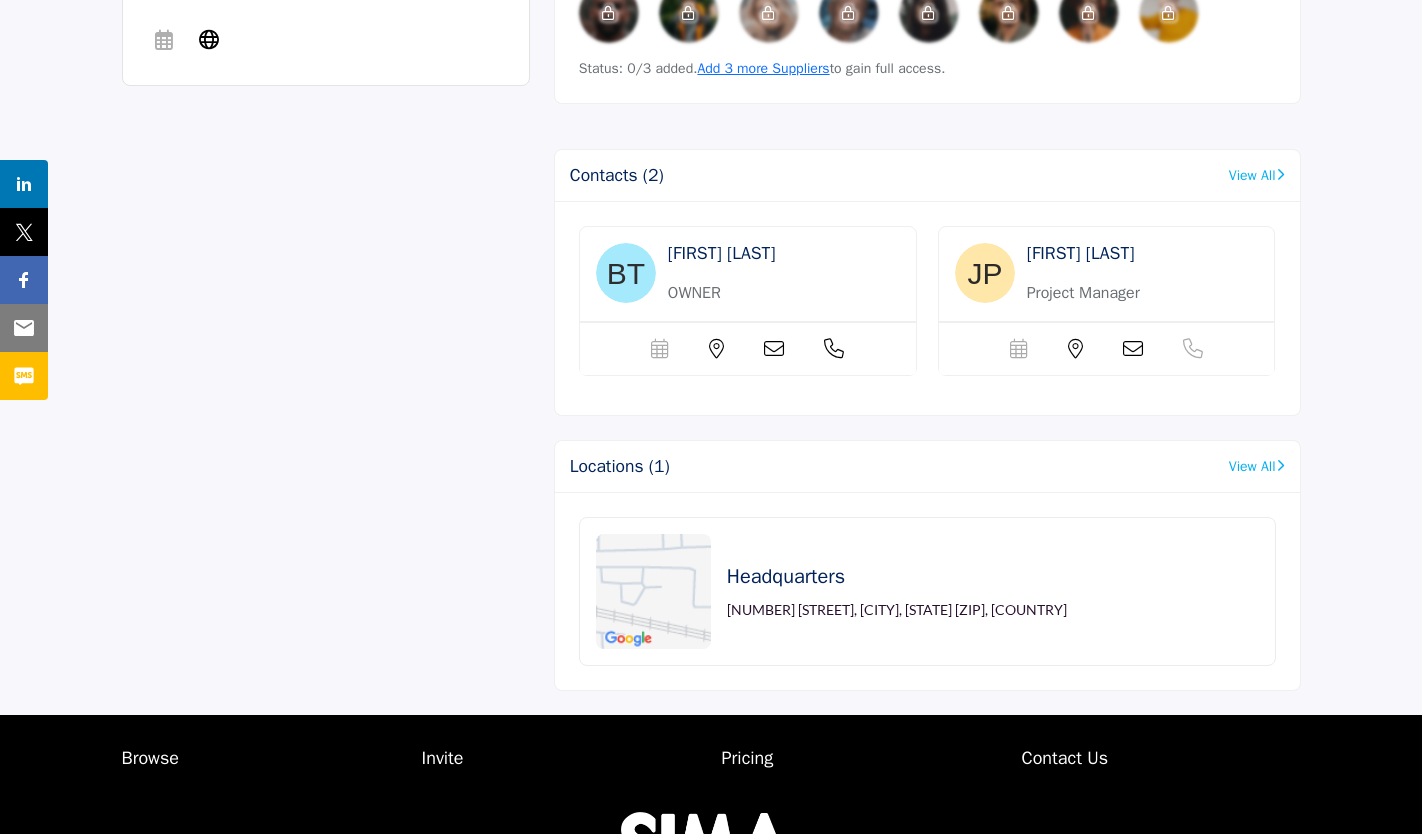 click at bounding box center (774, 349) 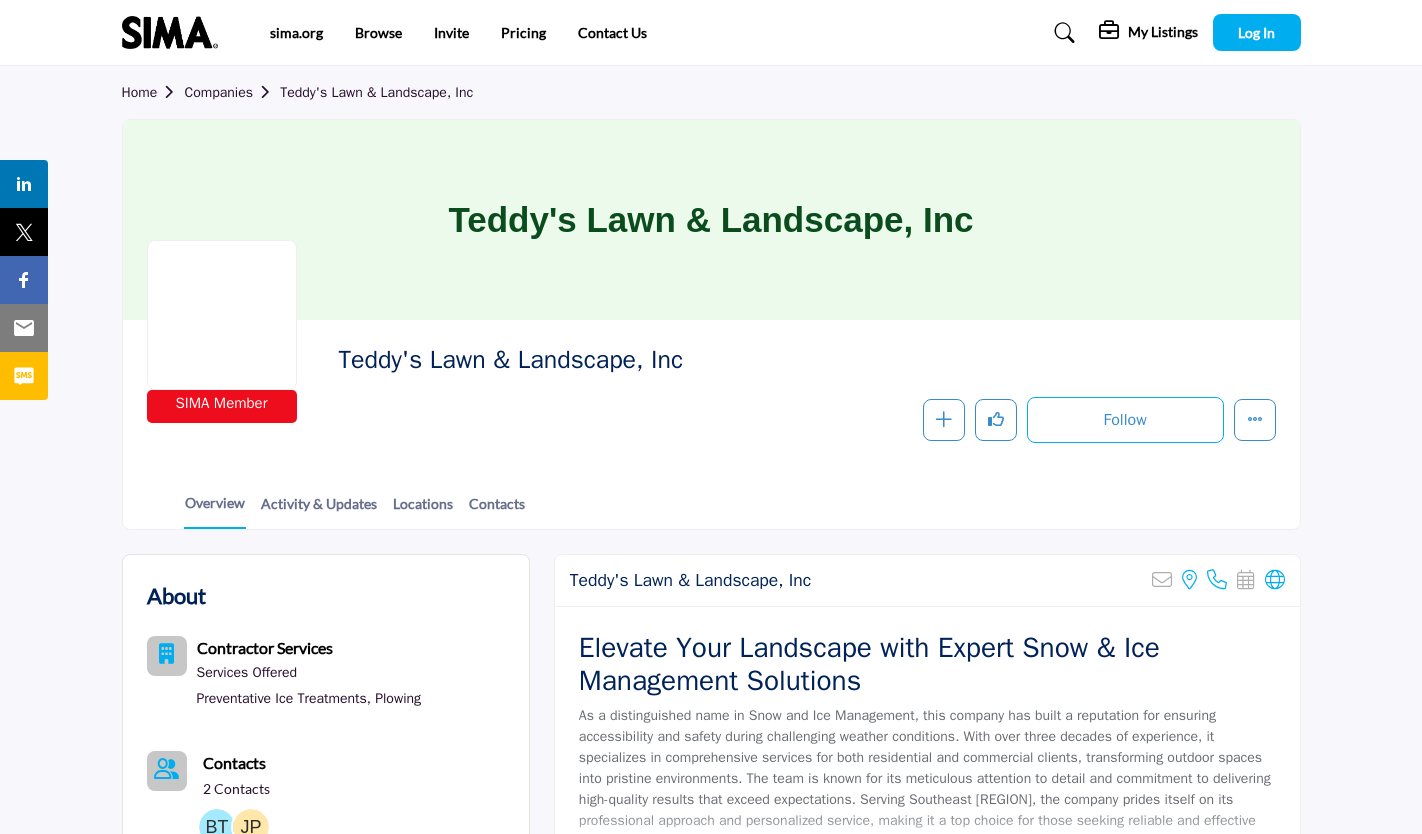 scroll, scrollTop: 0, scrollLeft: 0, axis: both 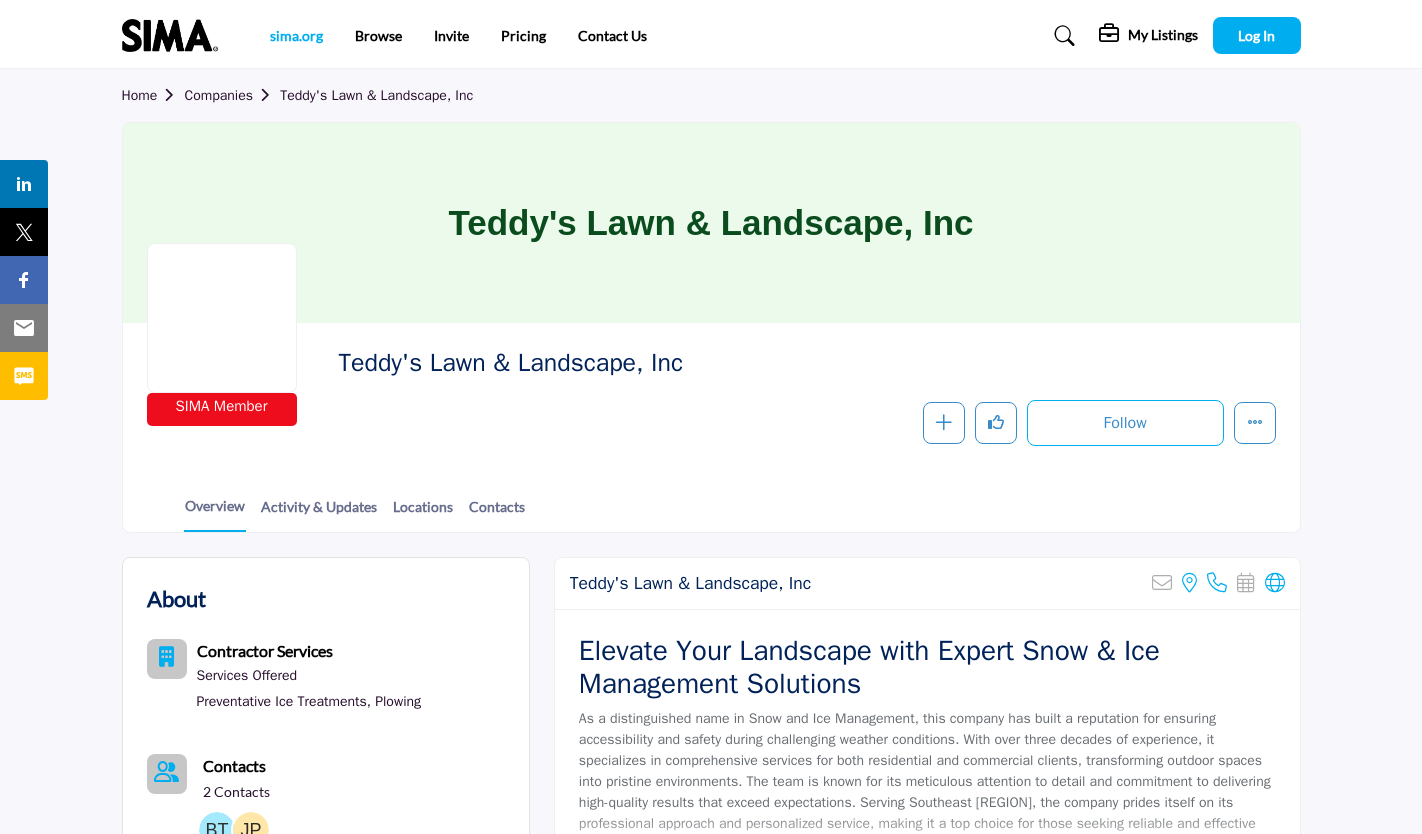 click on "sima.org" at bounding box center [296, 35] 